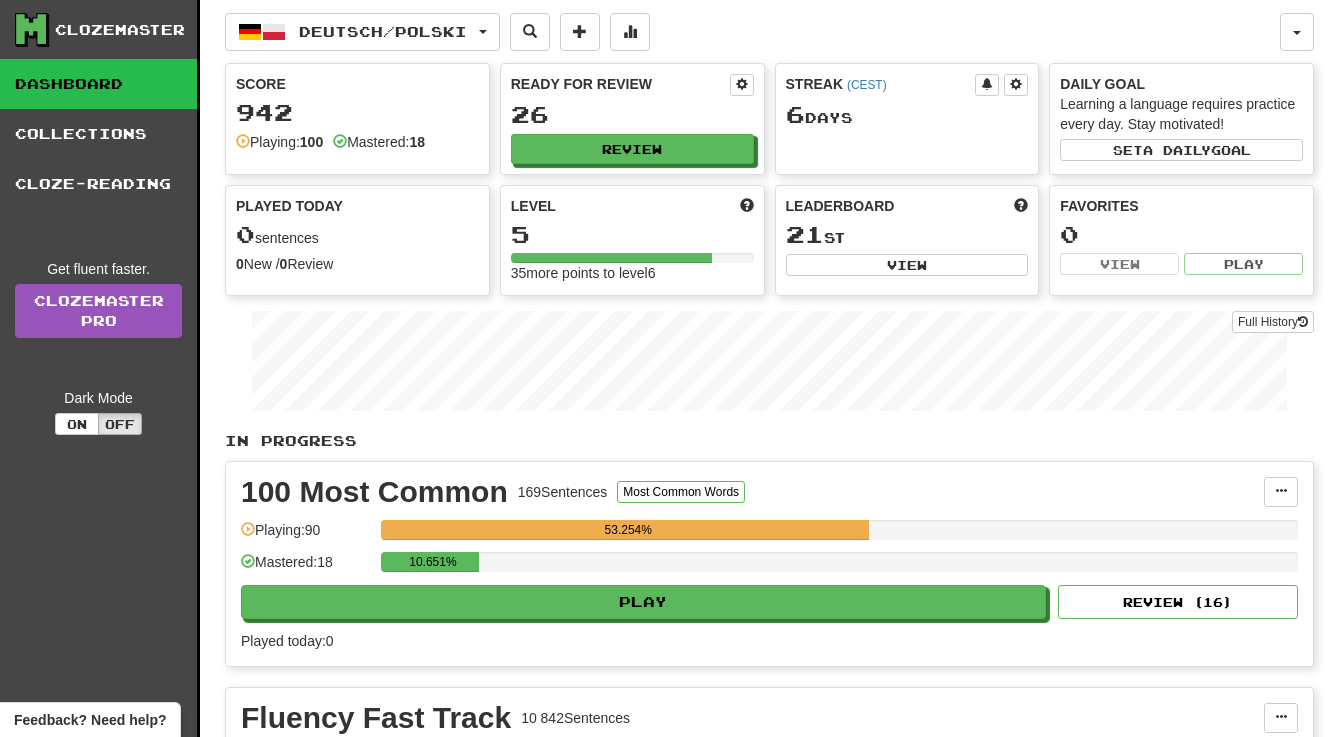 scroll, scrollTop: 0, scrollLeft: 0, axis: both 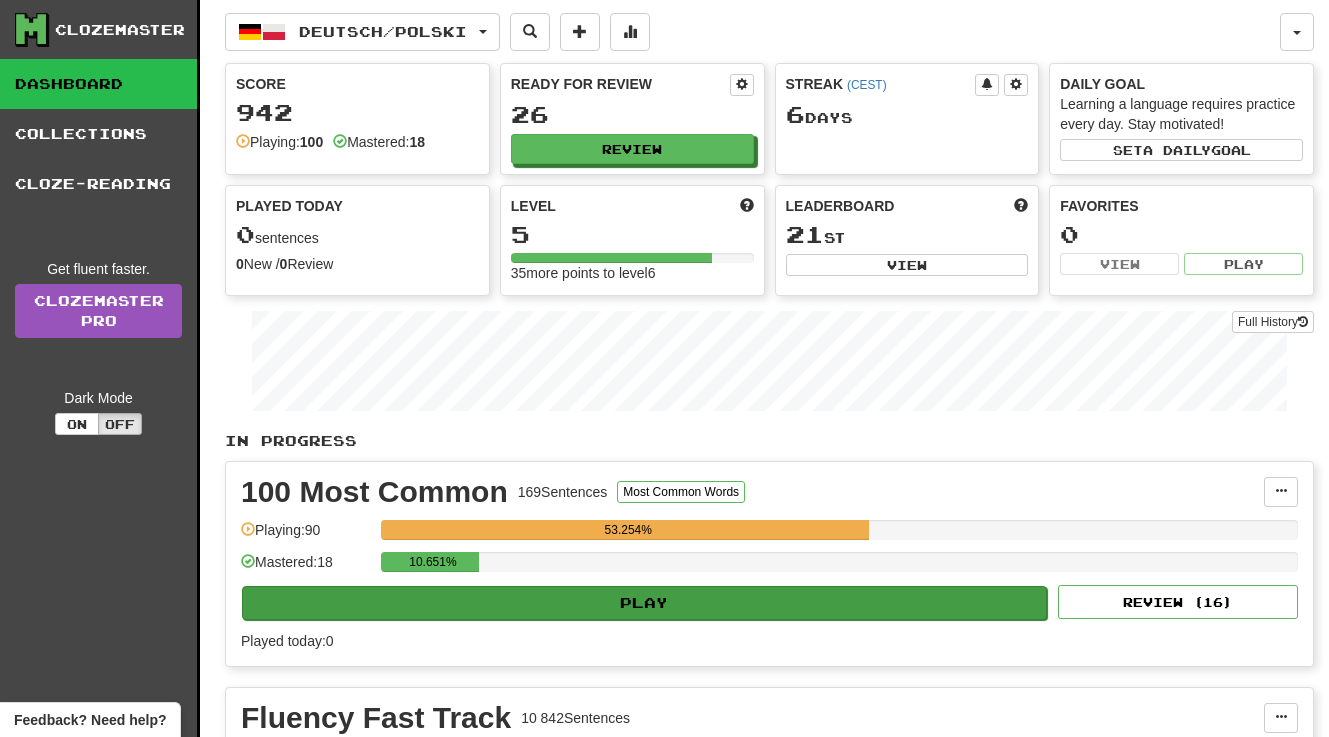 click on "Play" at bounding box center (644, 603) 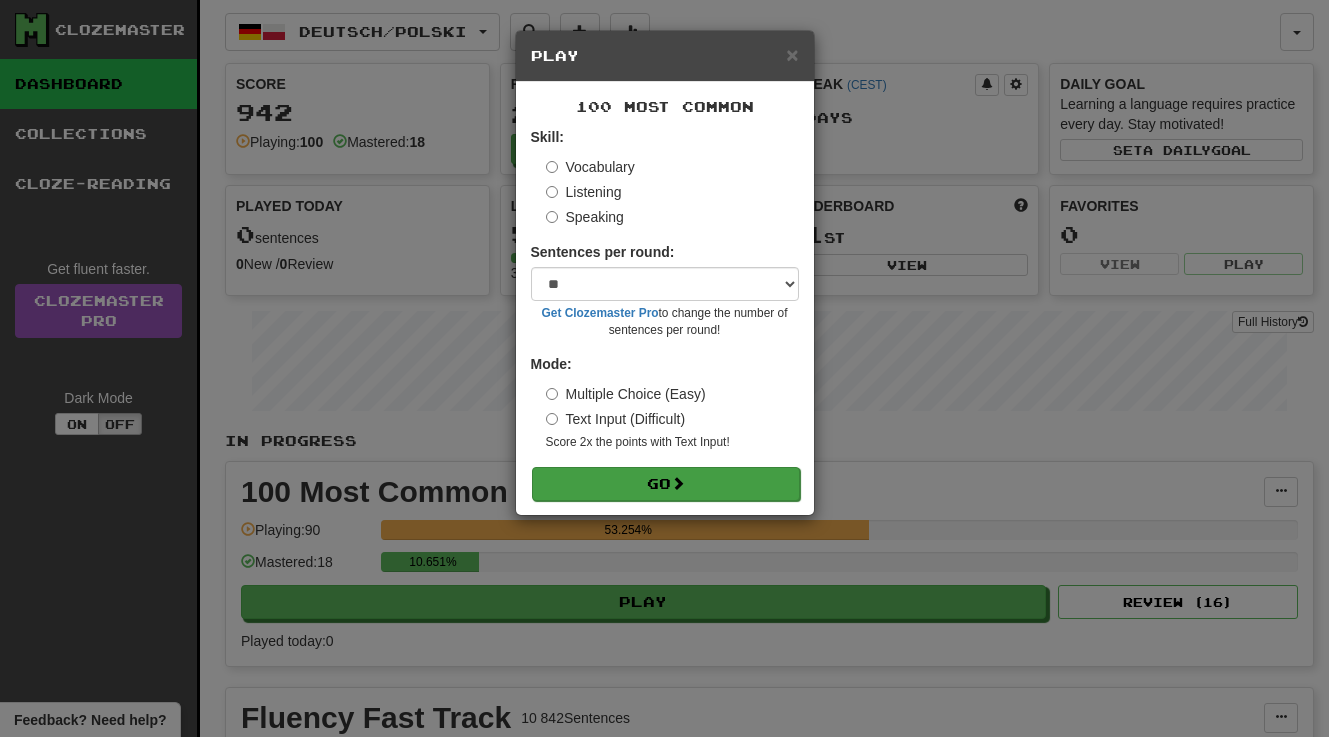 click on "Go" at bounding box center [666, 484] 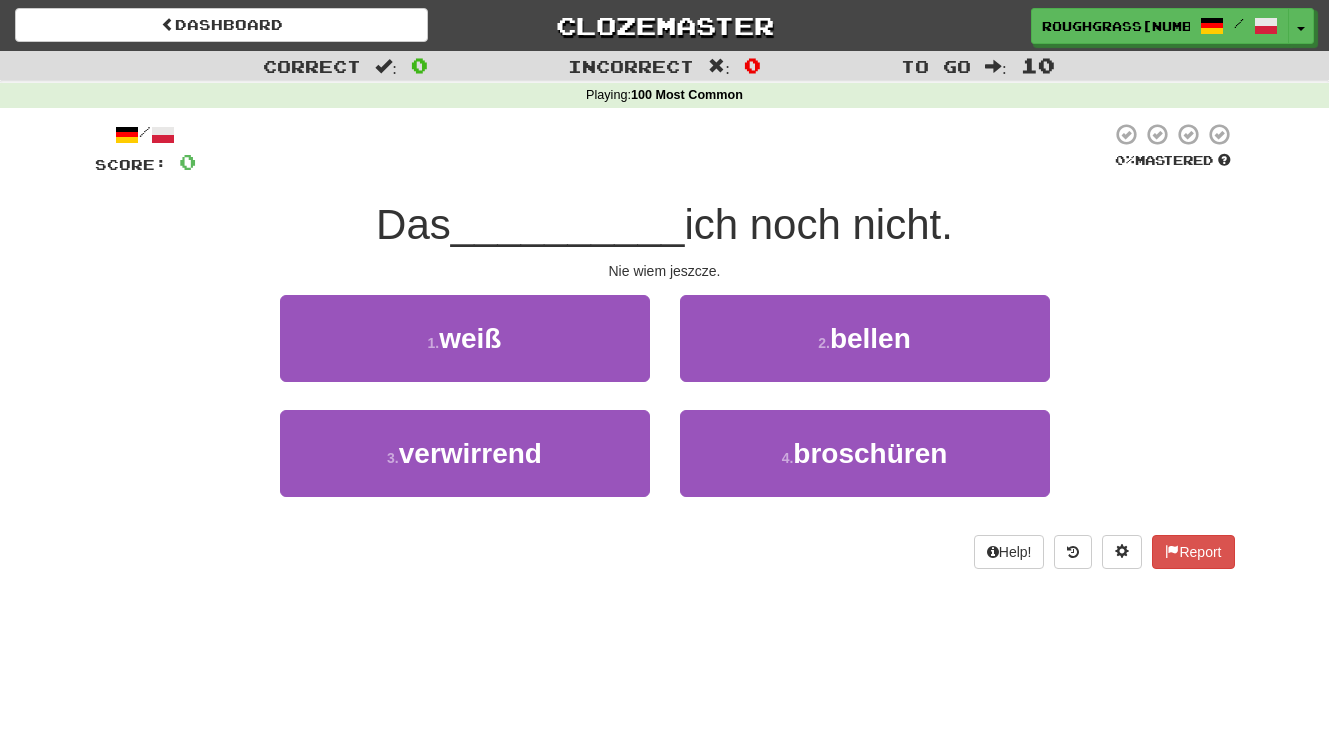 scroll, scrollTop: 0, scrollLeft: 0, axis: both 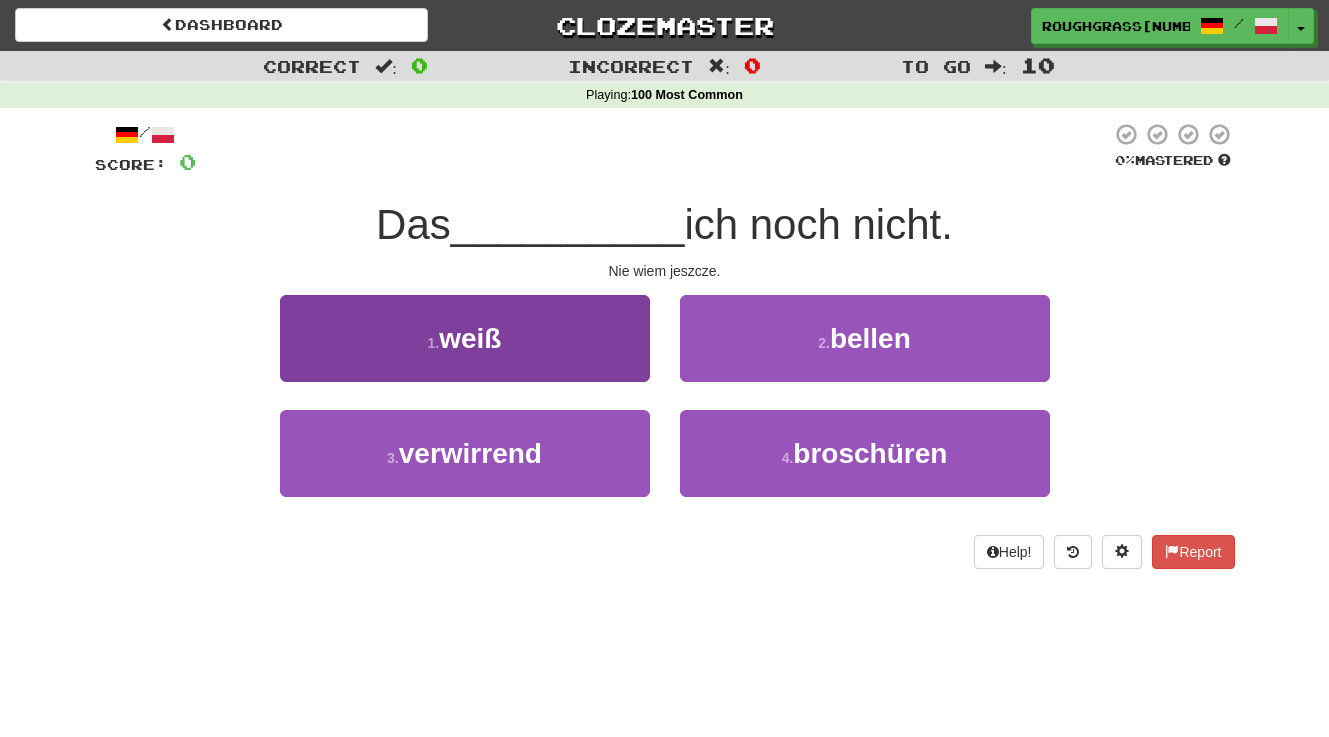 click on "1 .  weiß" at bounding box center (465, 338) 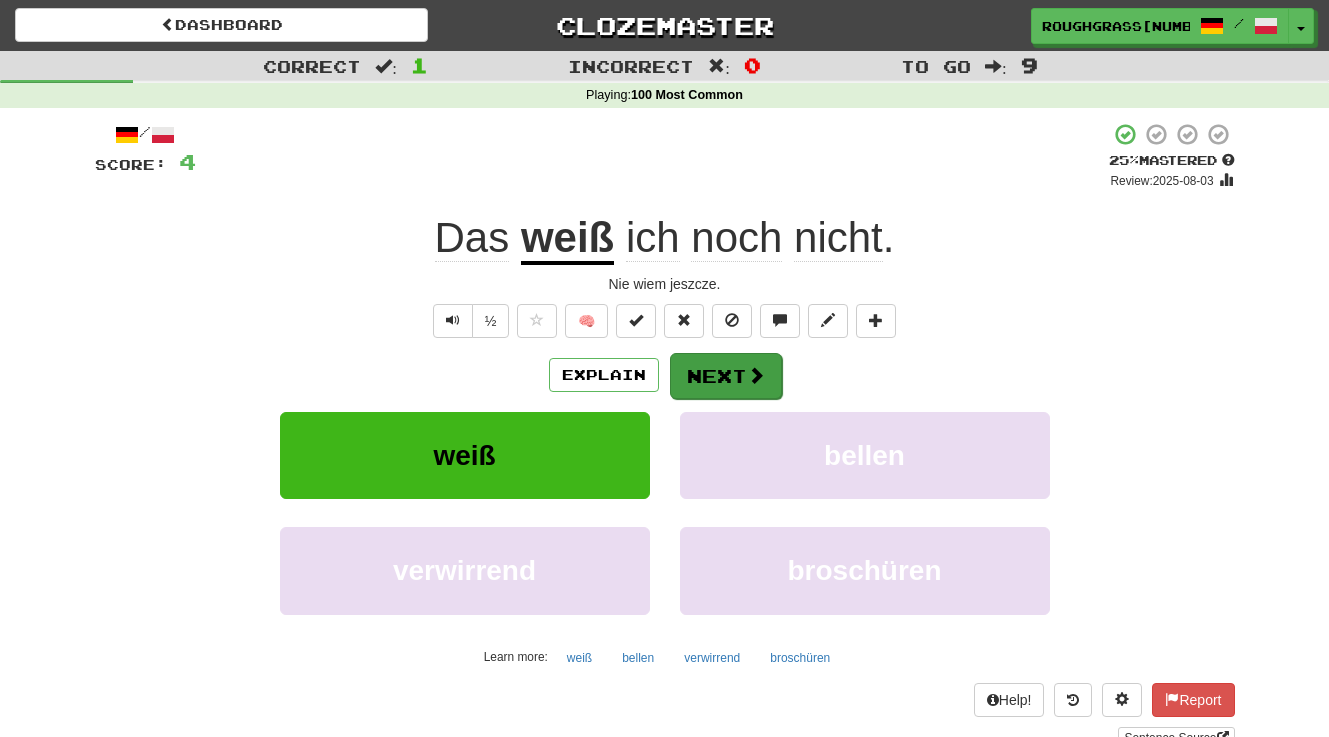 click on "Next" at bounding box center [726, 376] 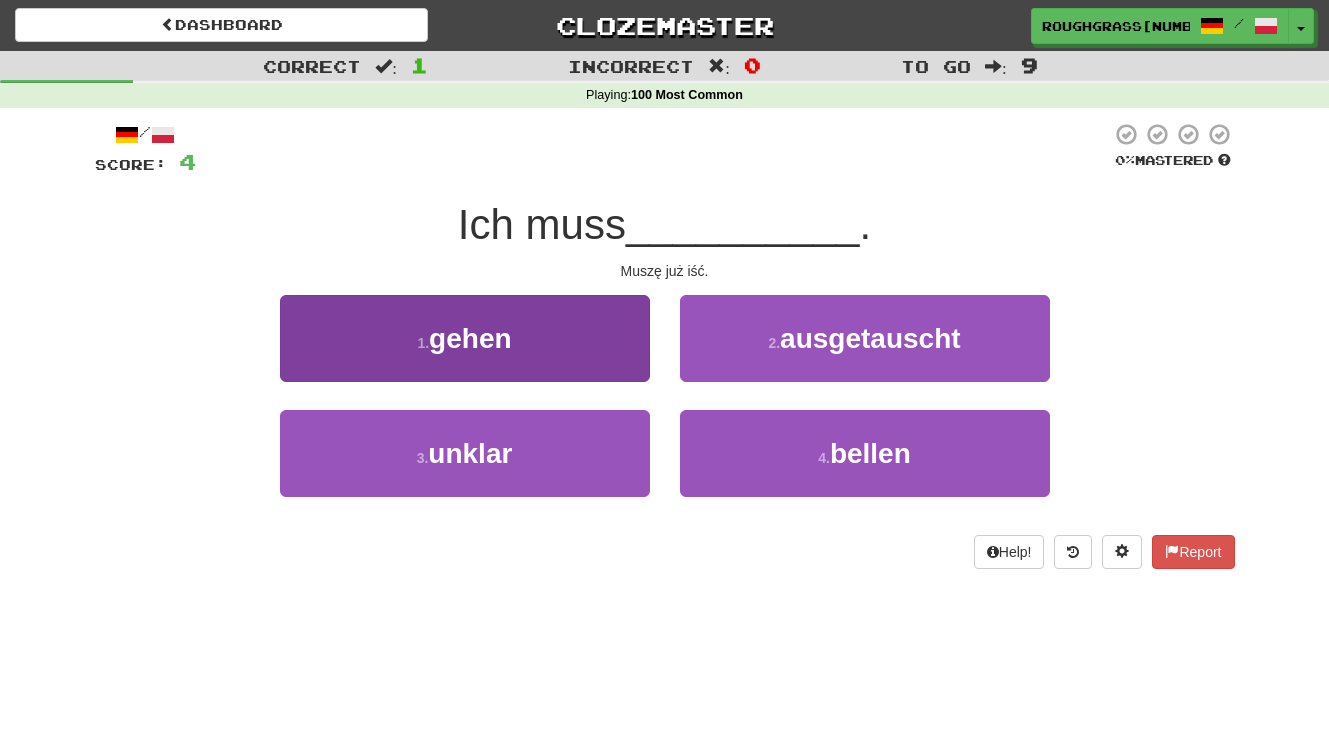 click on "1 .  gehen" at bounding box center [465, 338] 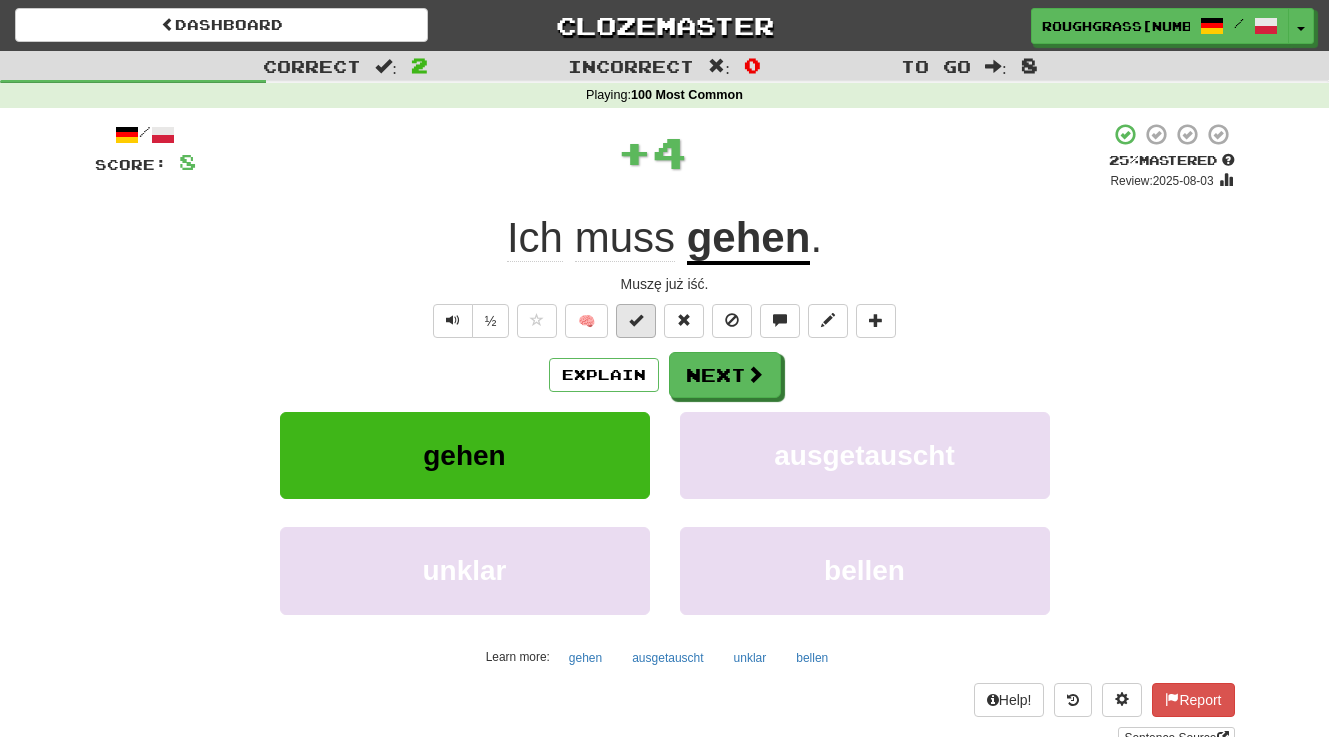 click at bounding box center (636, 320) 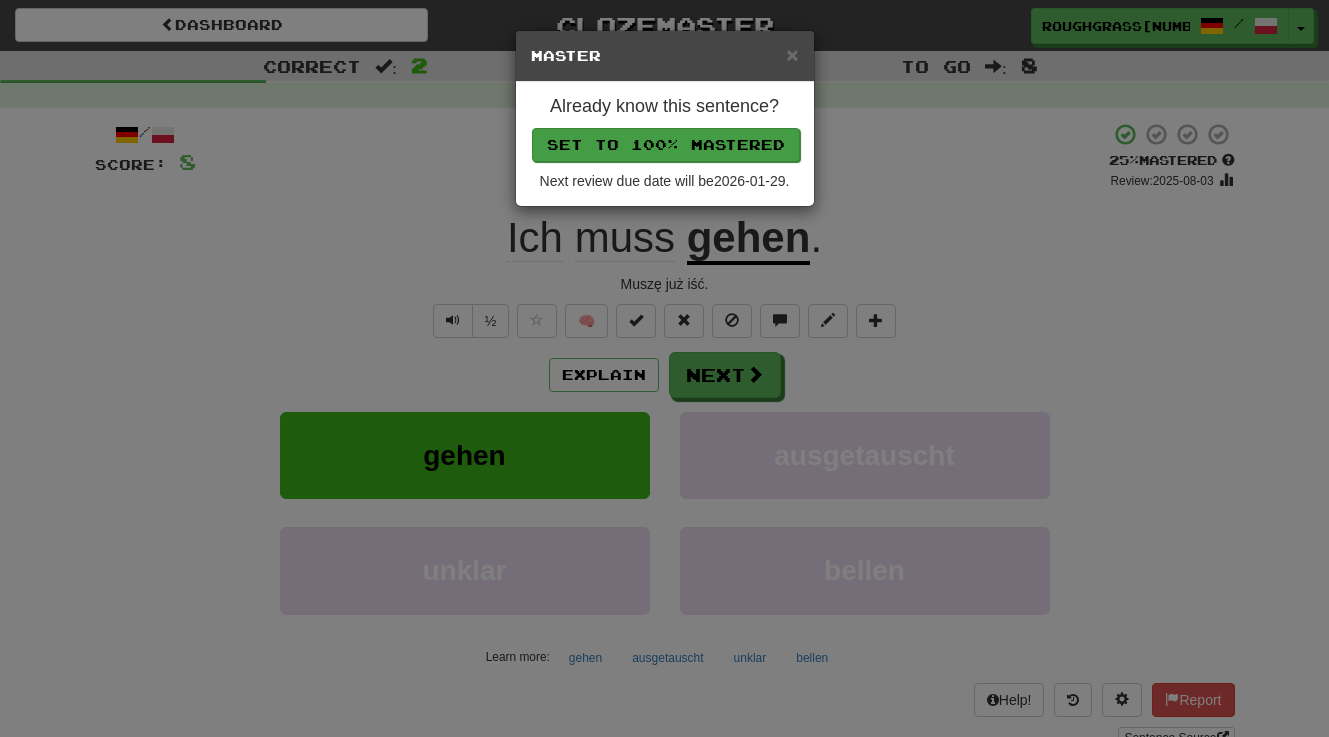 click on "Set to 100% Mastered" at bounding box center (666, 145) 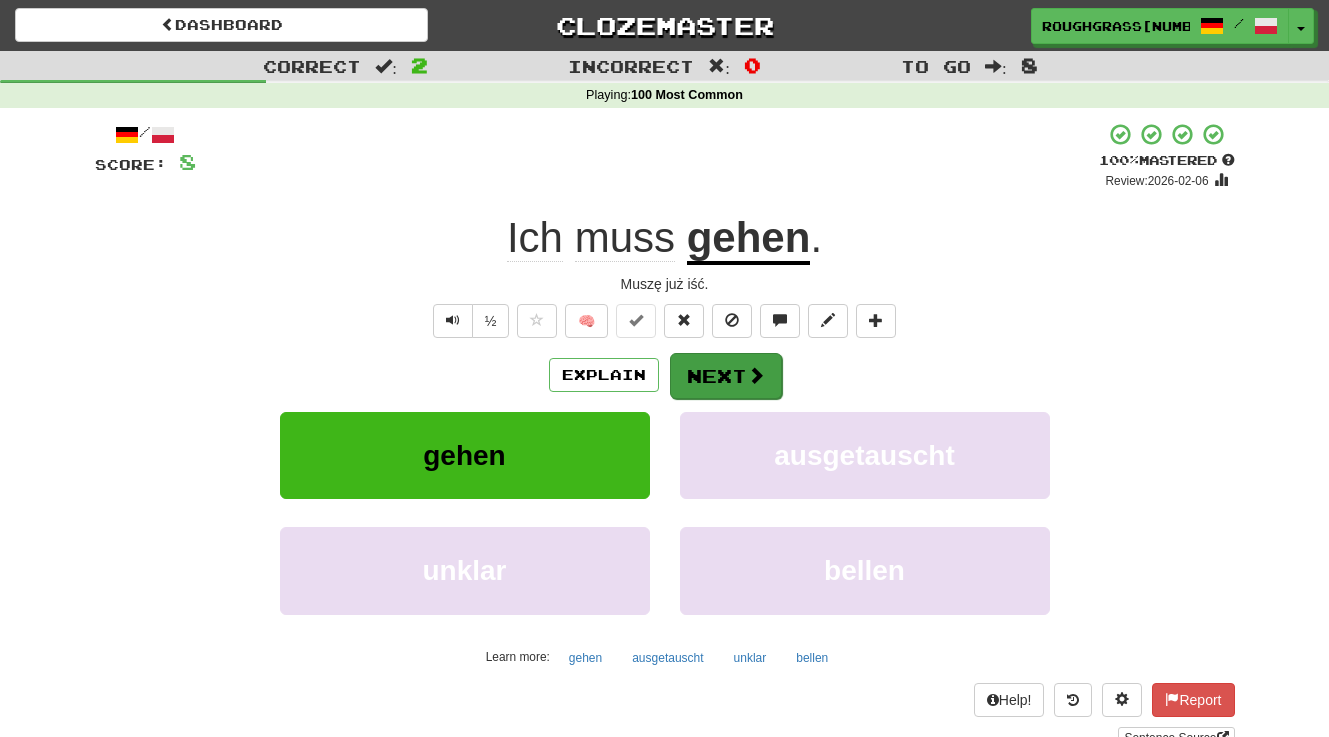 click on "Next" at bounding box center [726, 376] 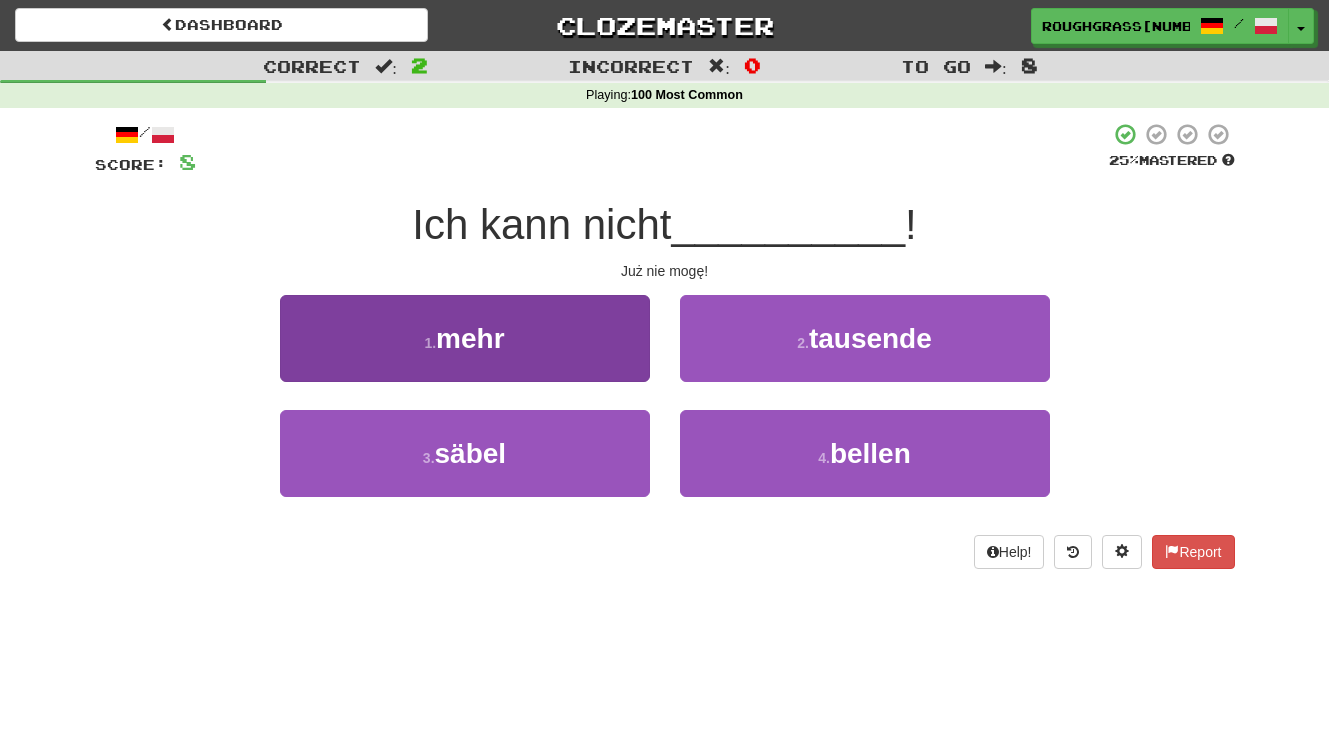 click on "1 .  mehr" at bounding box center [465, 338] 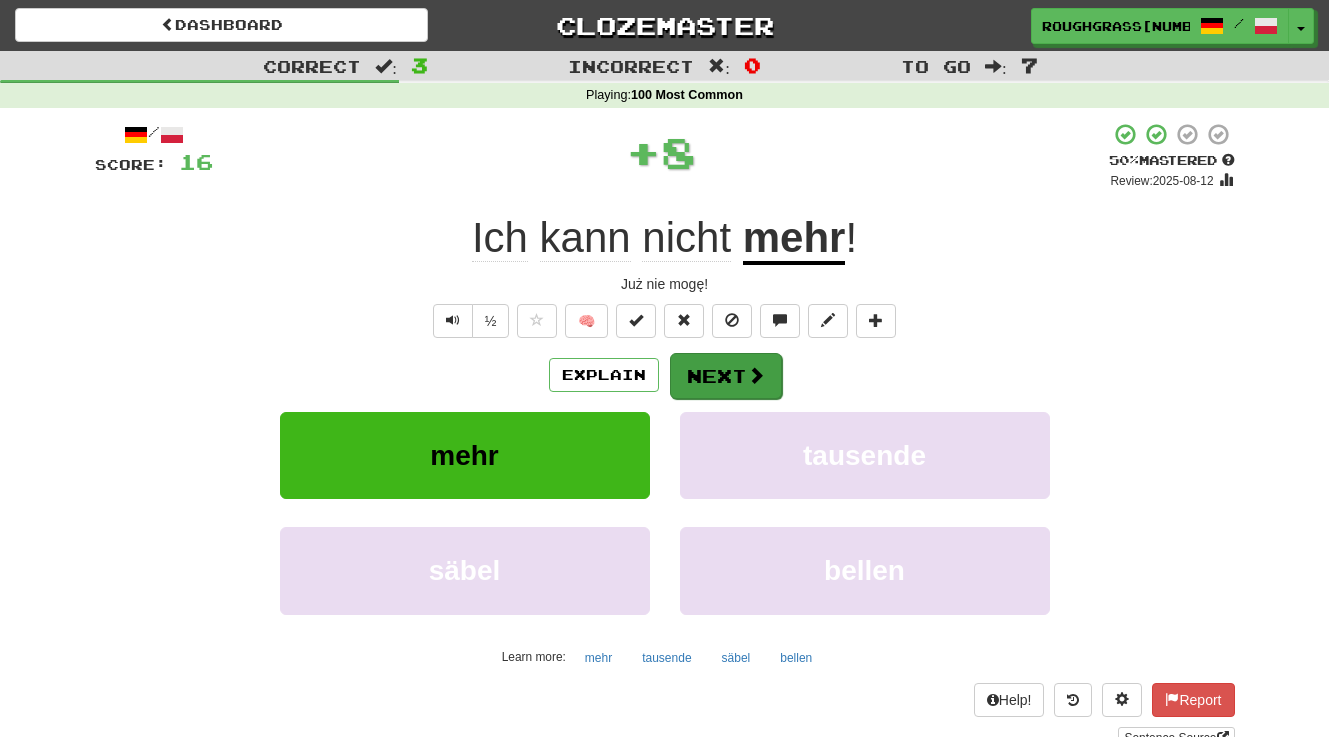 click on "Next" at bounding box center [726, 376] 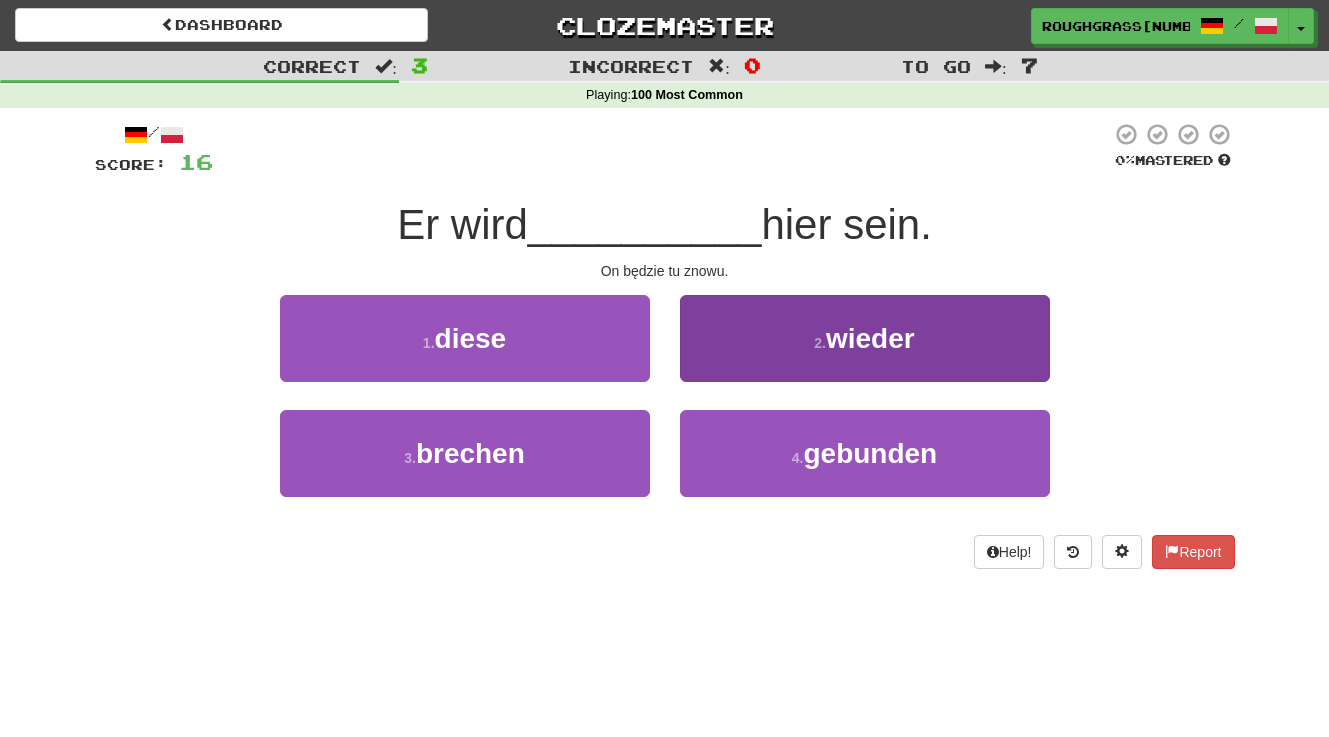 click on "2 .  wieder" at bounding box center (865, 338) 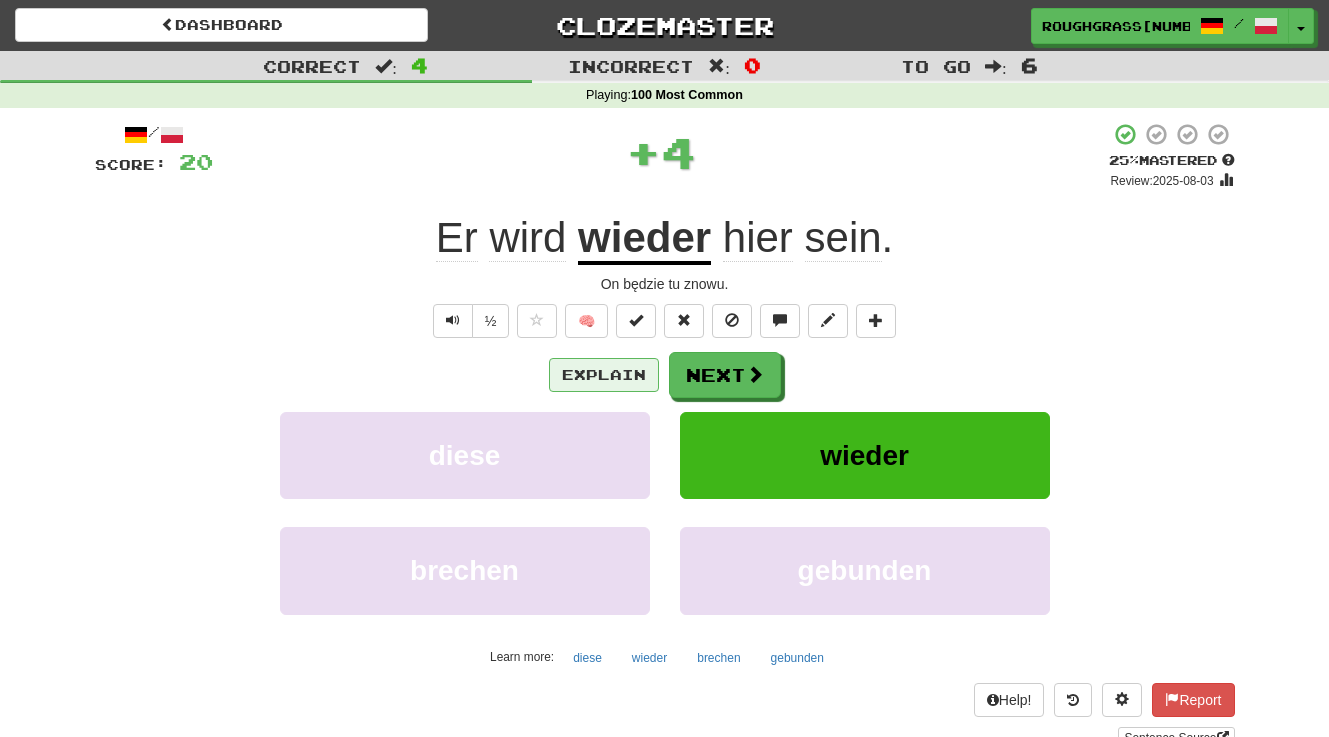 click on "Explain" at bounding box center [604, 375] 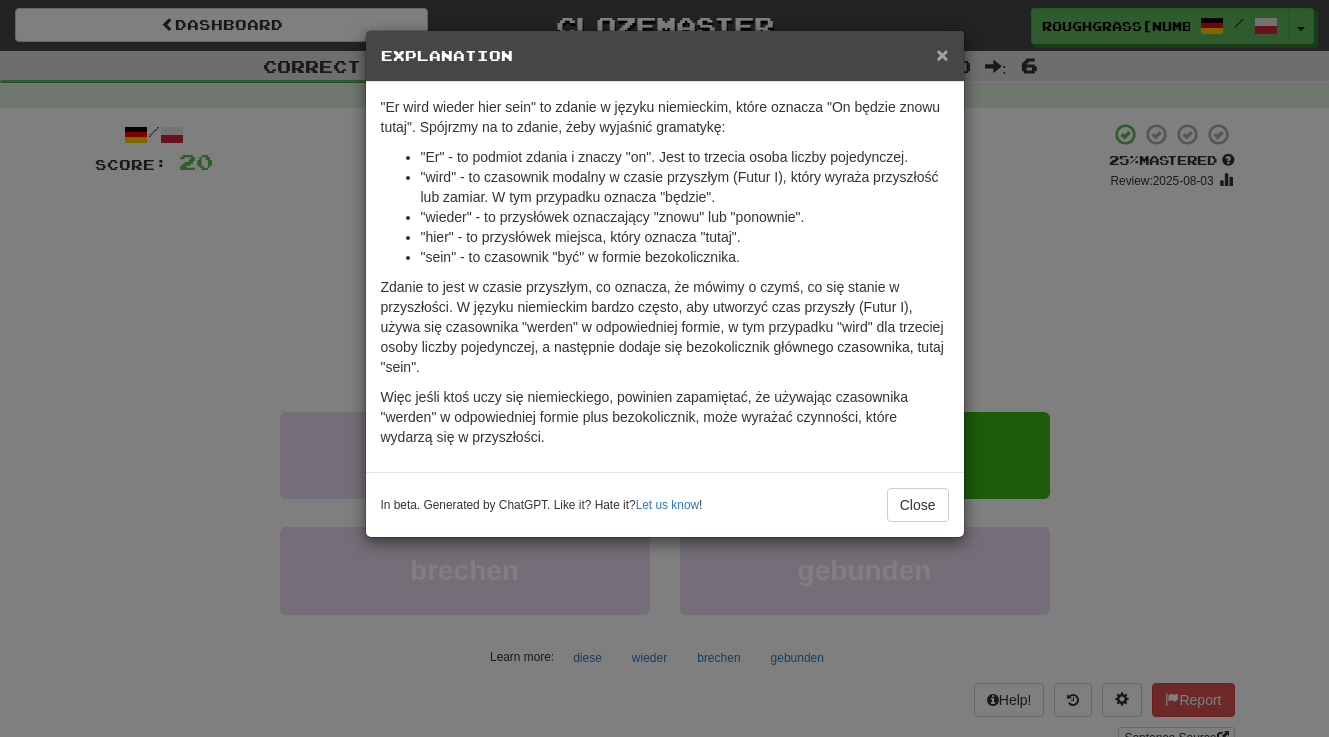click on "×" at bounding box center (942, 54) 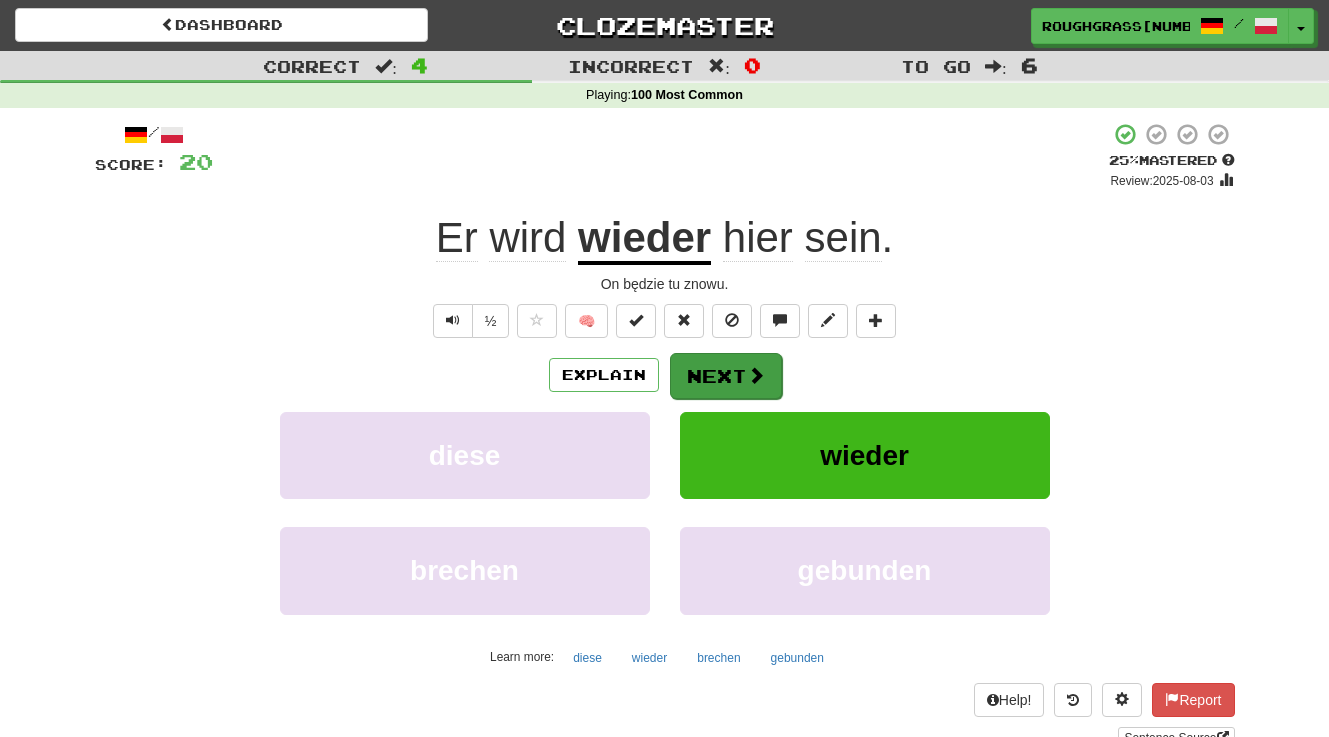 click on "Next" at bounding box center [726, 376] 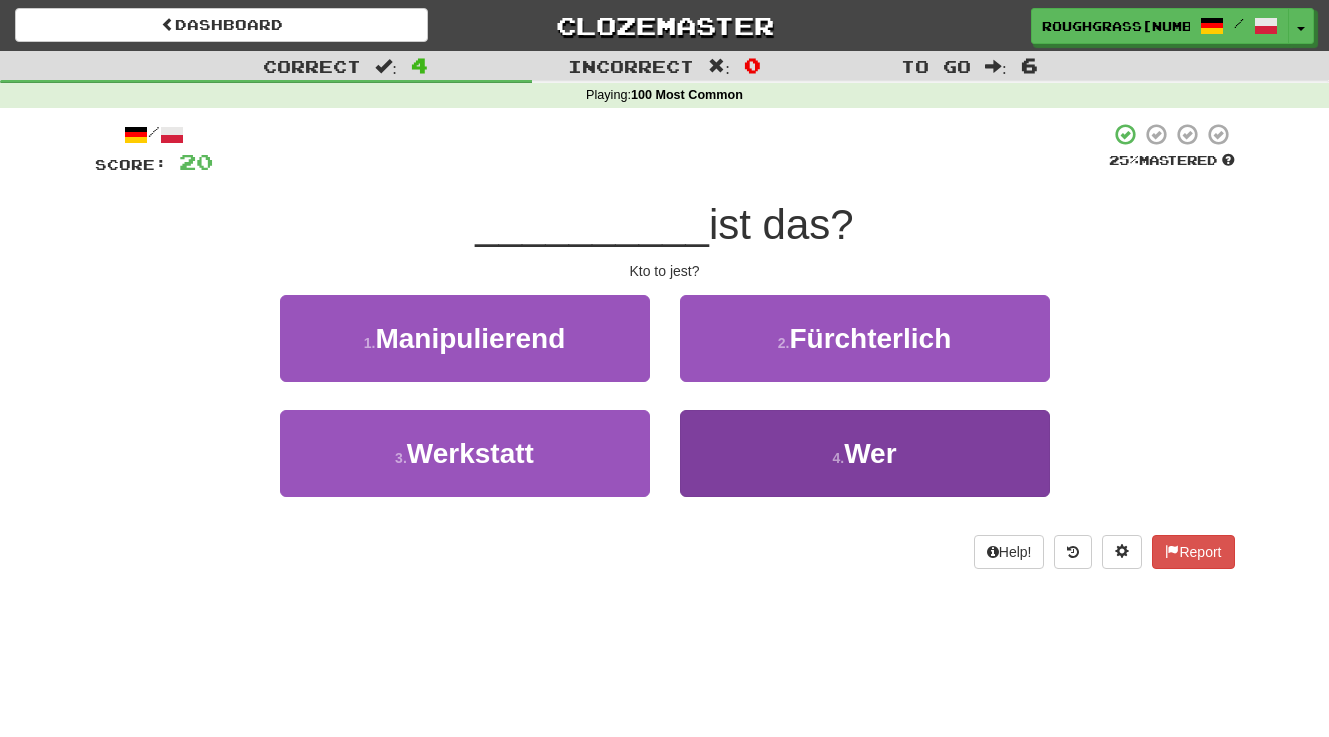 click on "4 .  Wer" at bounding box center [865, 453] 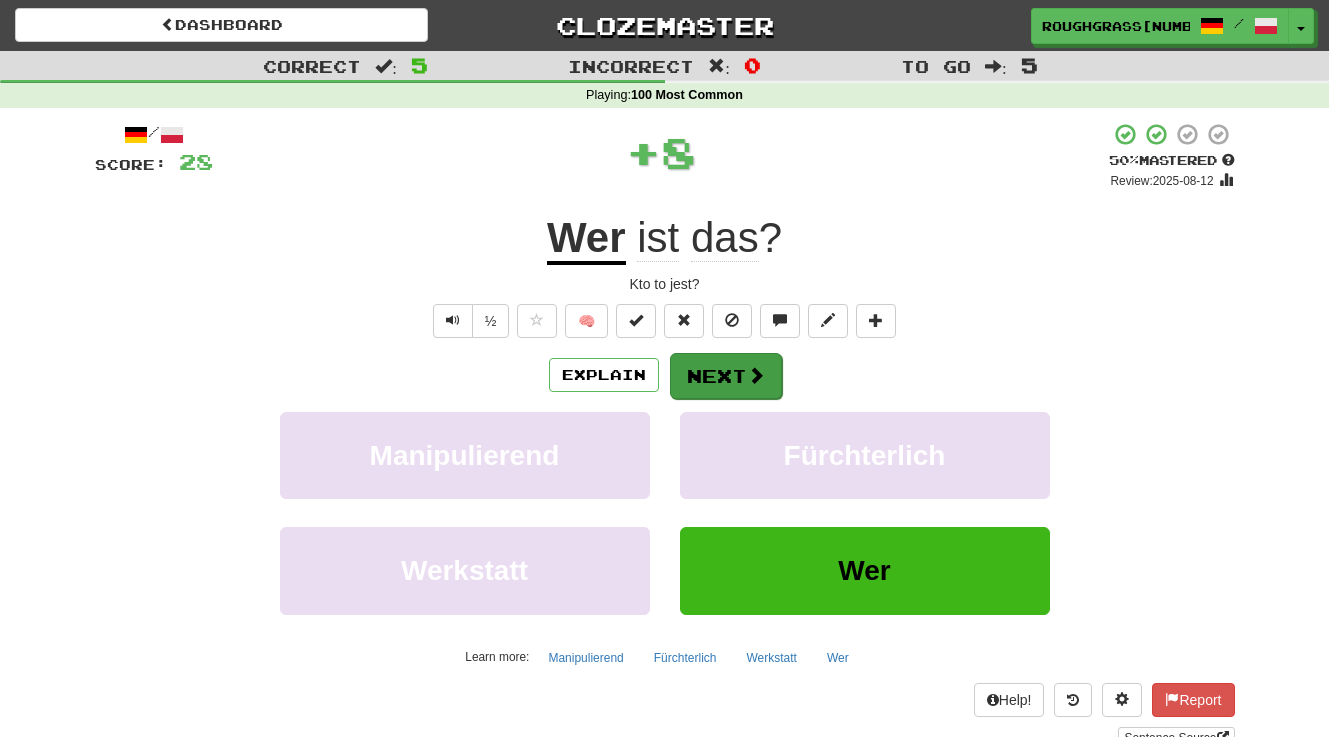 click on "Next" at bounding box center [726, 376] 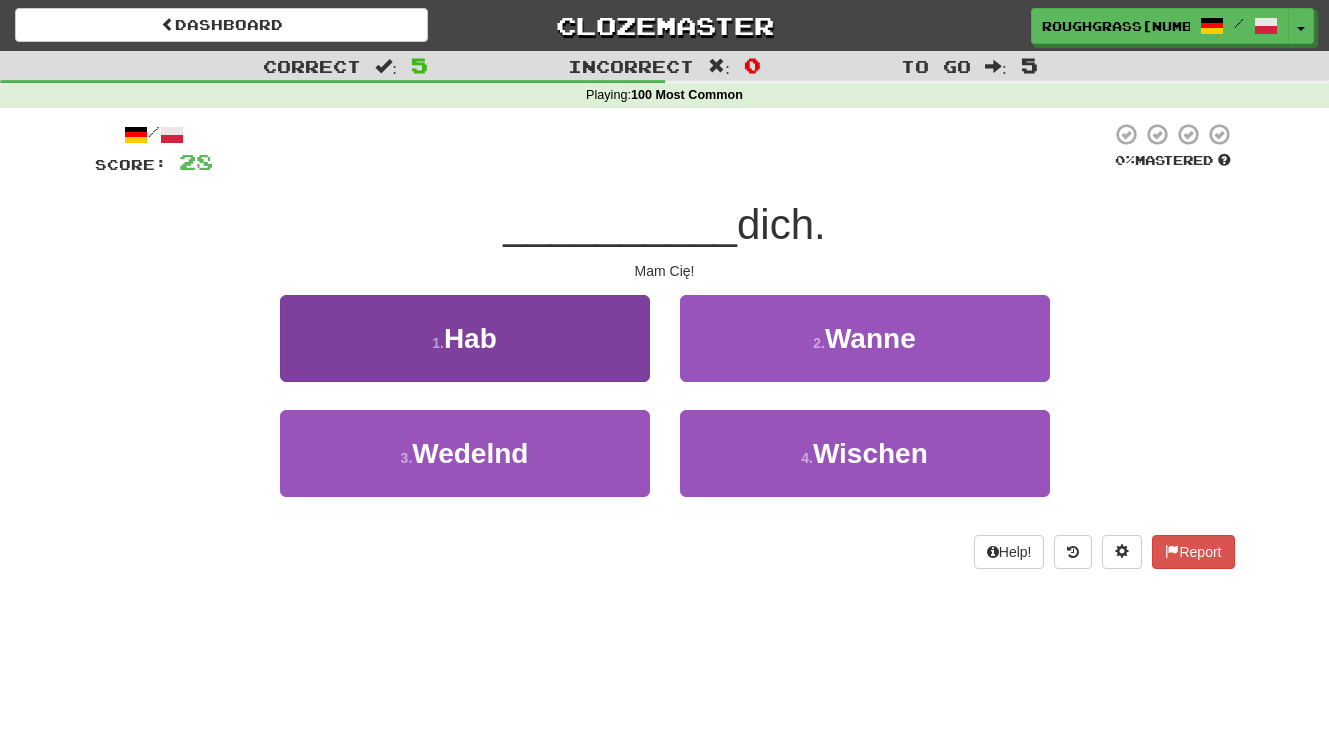 click on "1 .  Hab" at bounding box center [465, 338] 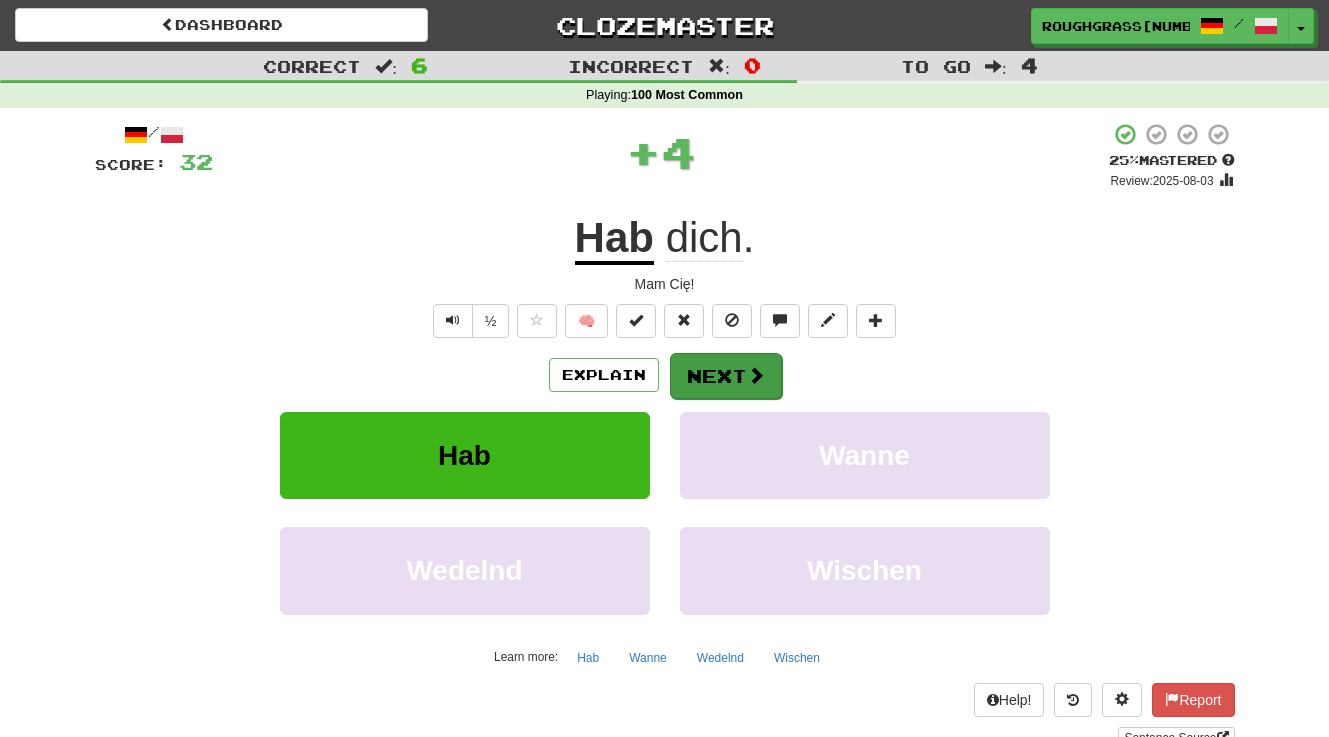 click on "Next" at bounding box center [726, 376] 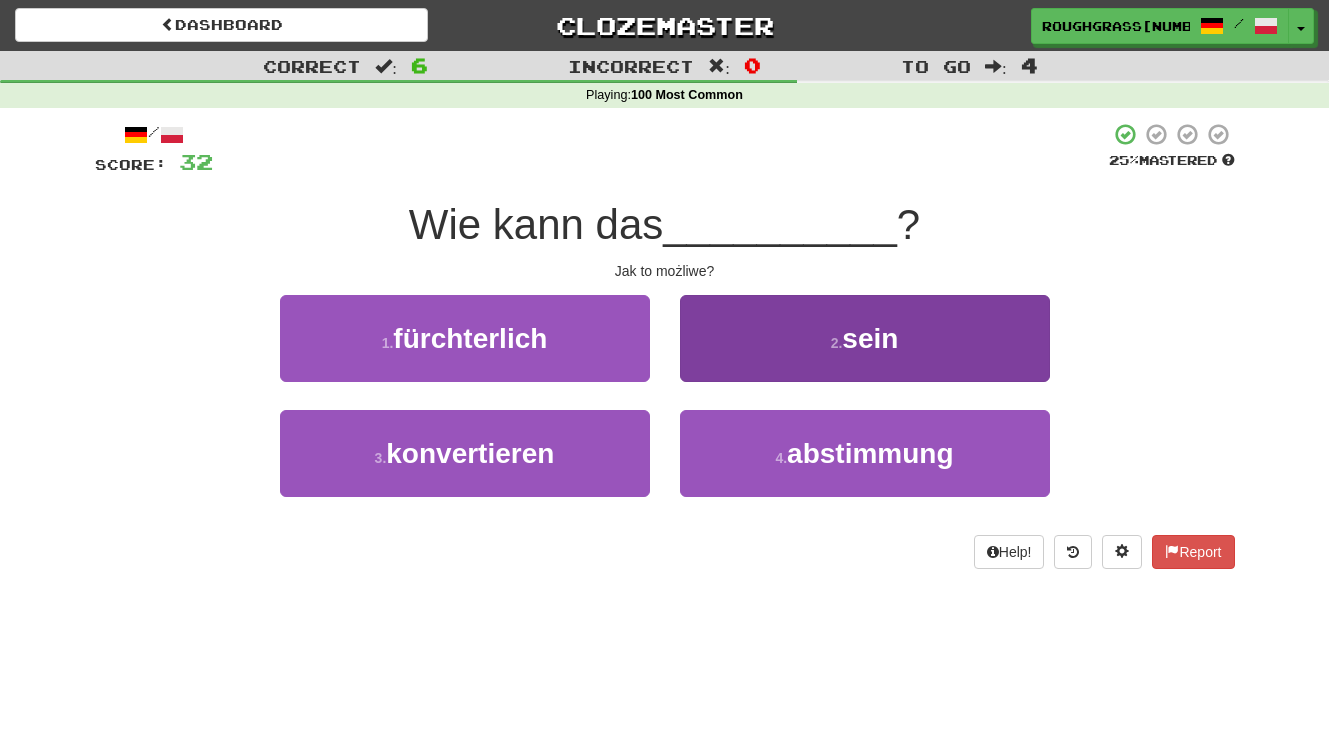 click on "2 .  sein" at bounding box center (865, 338) 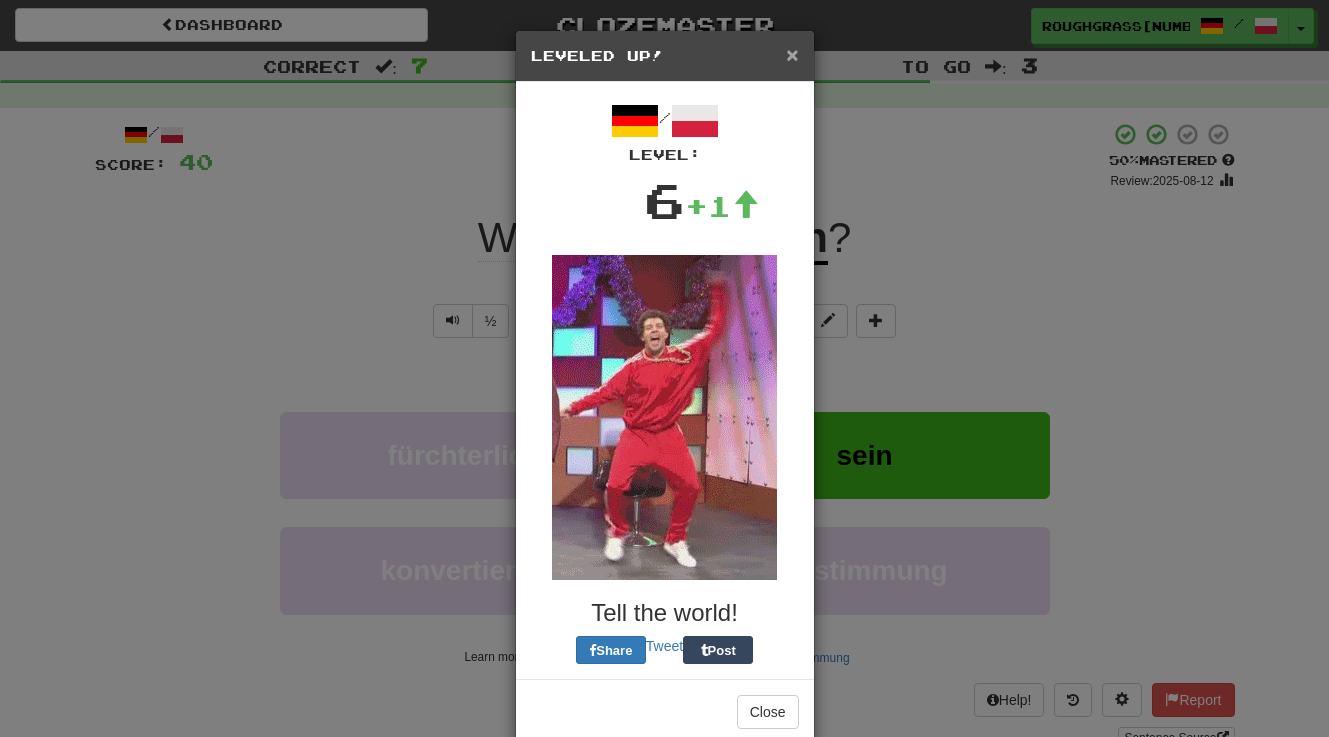 click on "×" at bounding box center (792, 54) 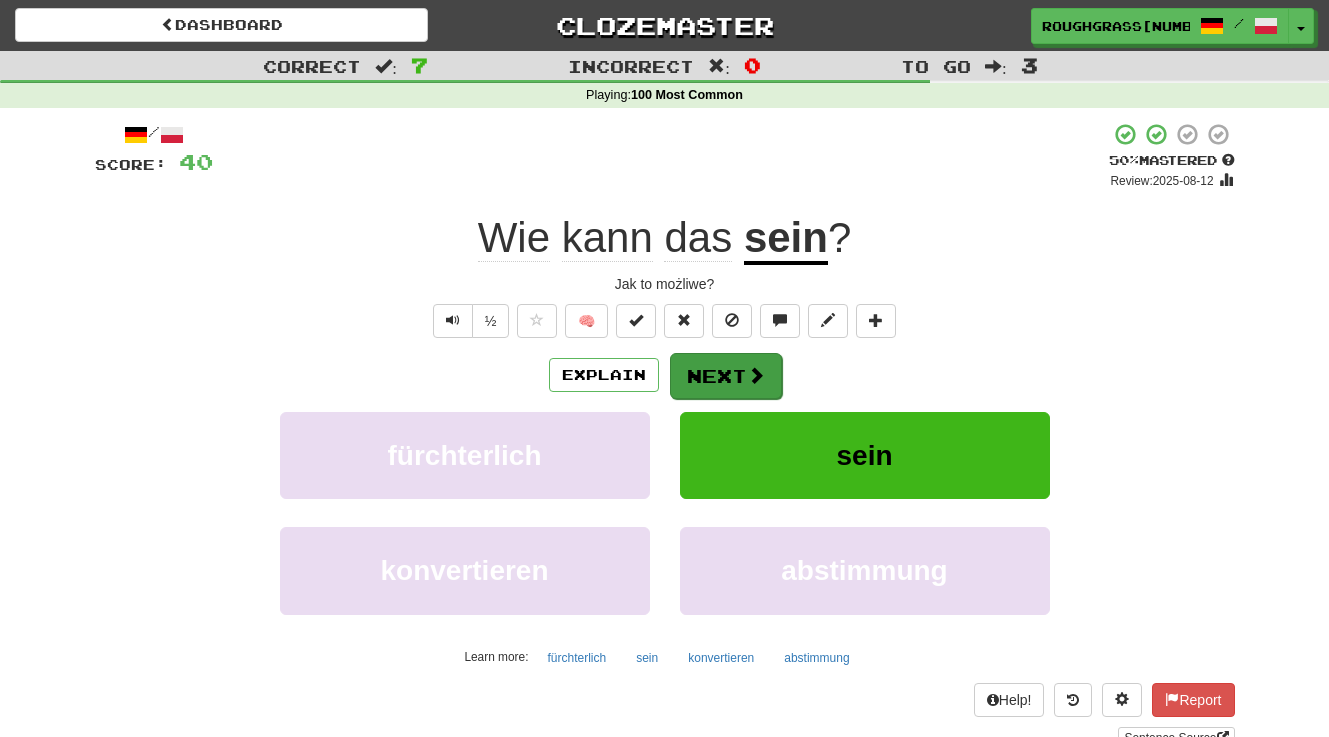 click on "Next" at bounding box center (726, 376) 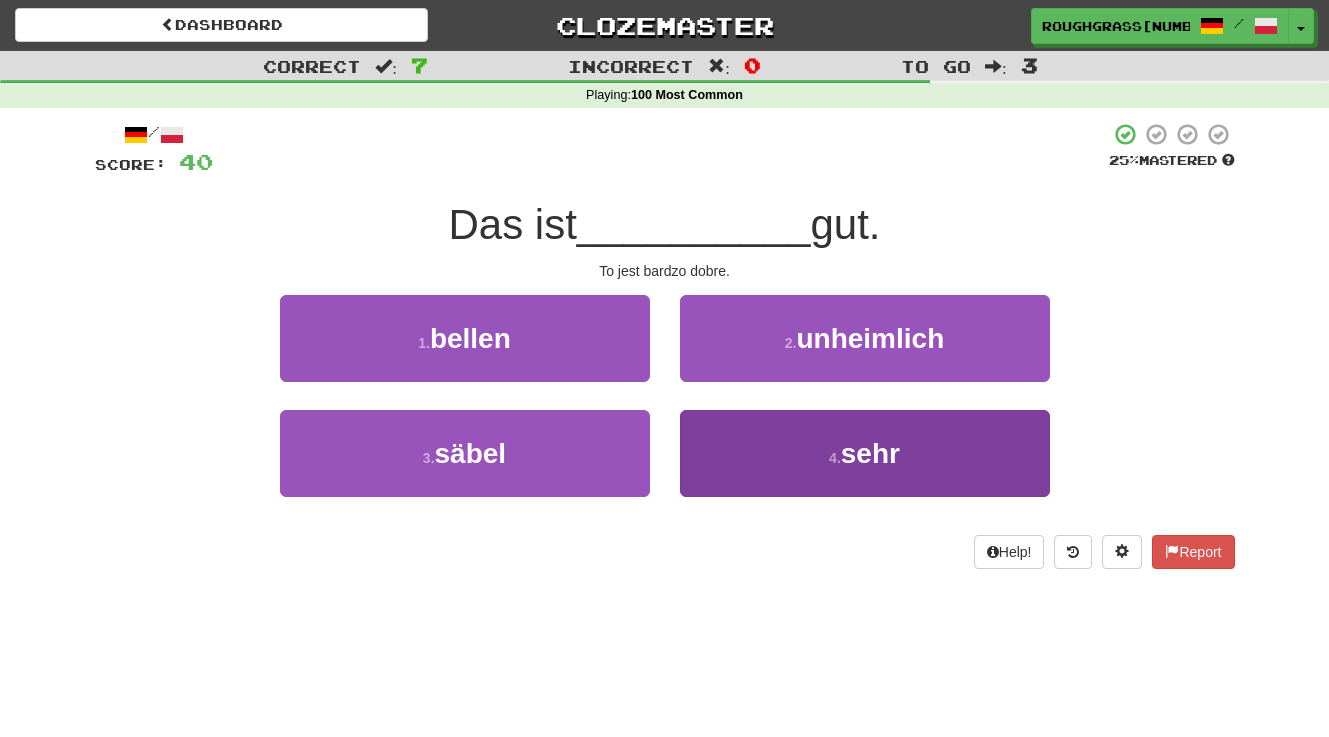 click on "4 .  sehr" at bounding box center (865, 453) 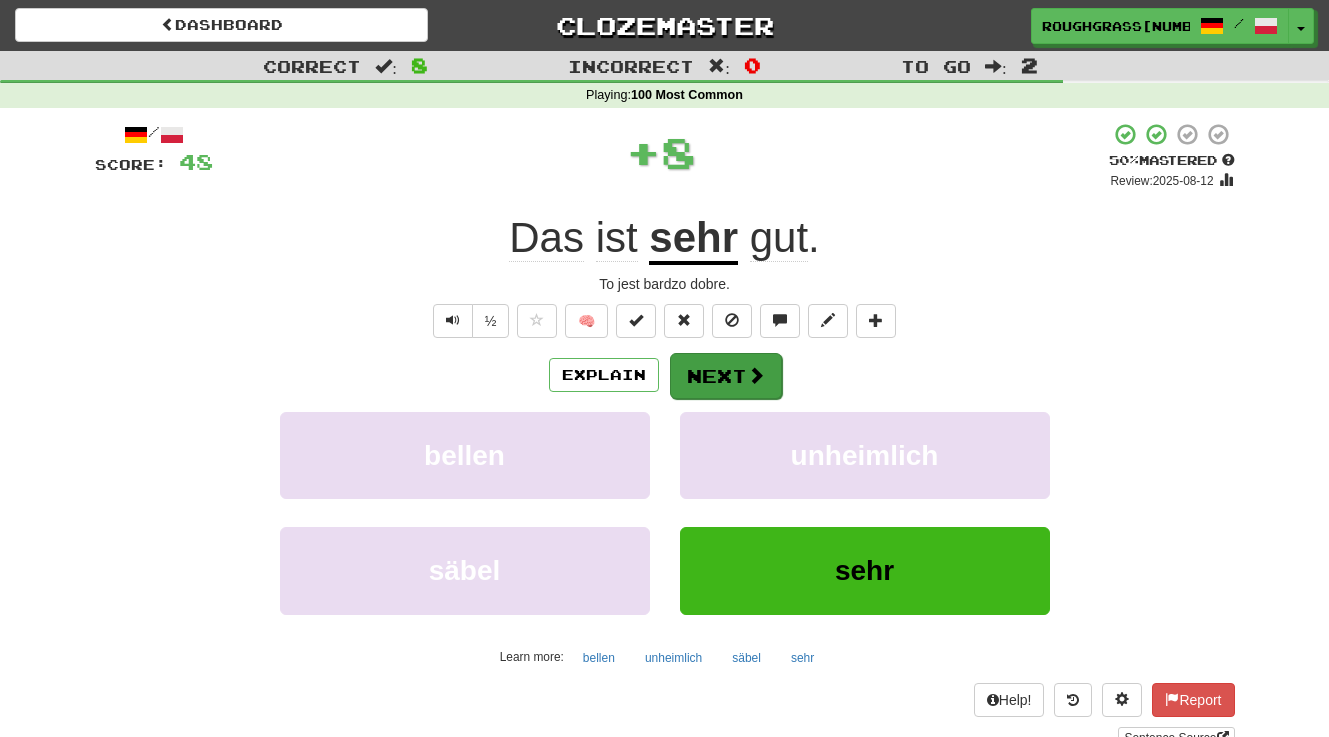 click on "Next" at bounding box center [726, 376] 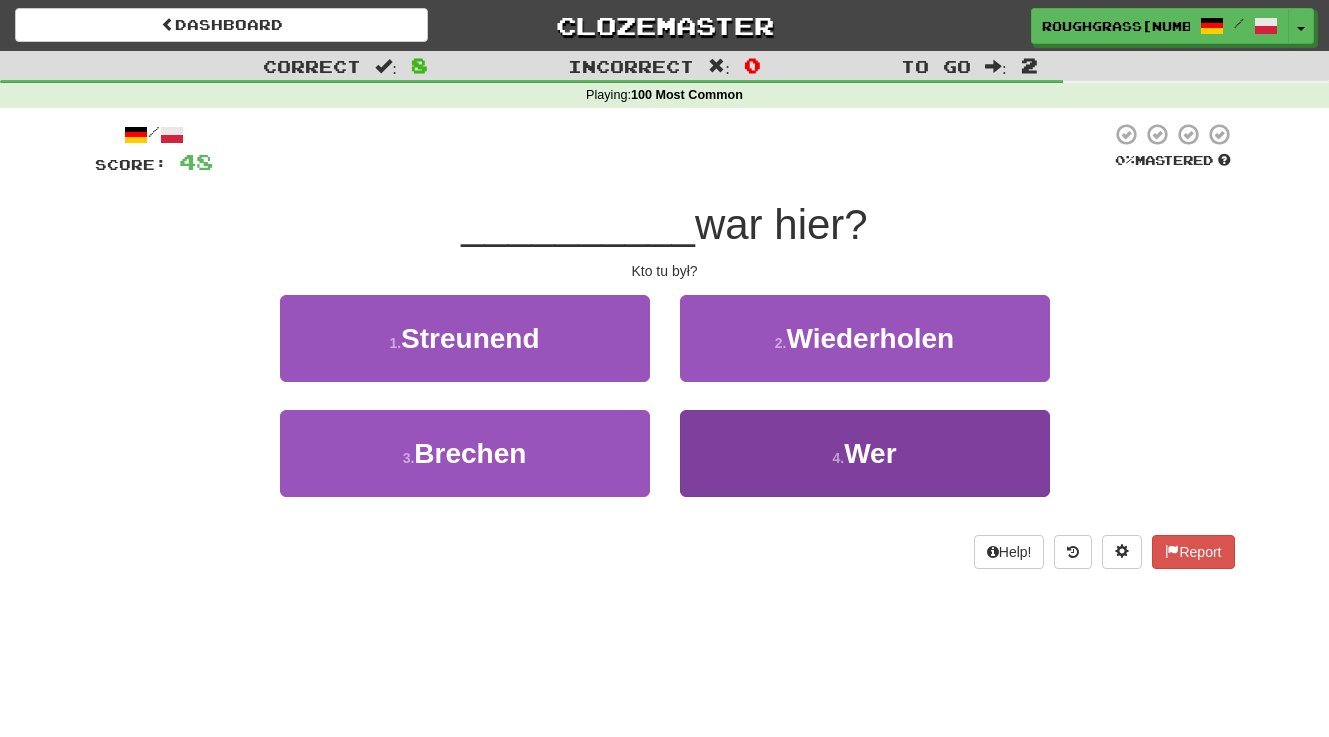 click on "4 .  Wer" at bounding box center [865, 453] 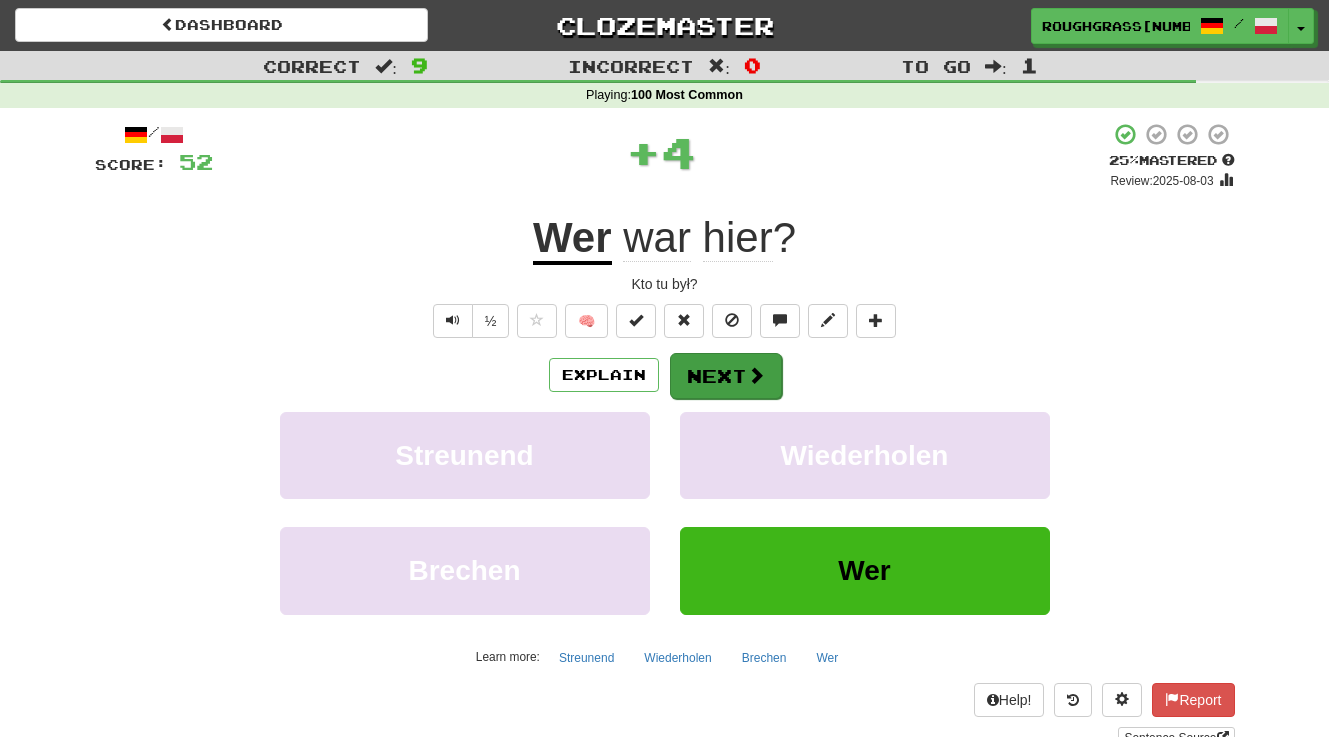 click on "Next" at bounding box center [726, 376] 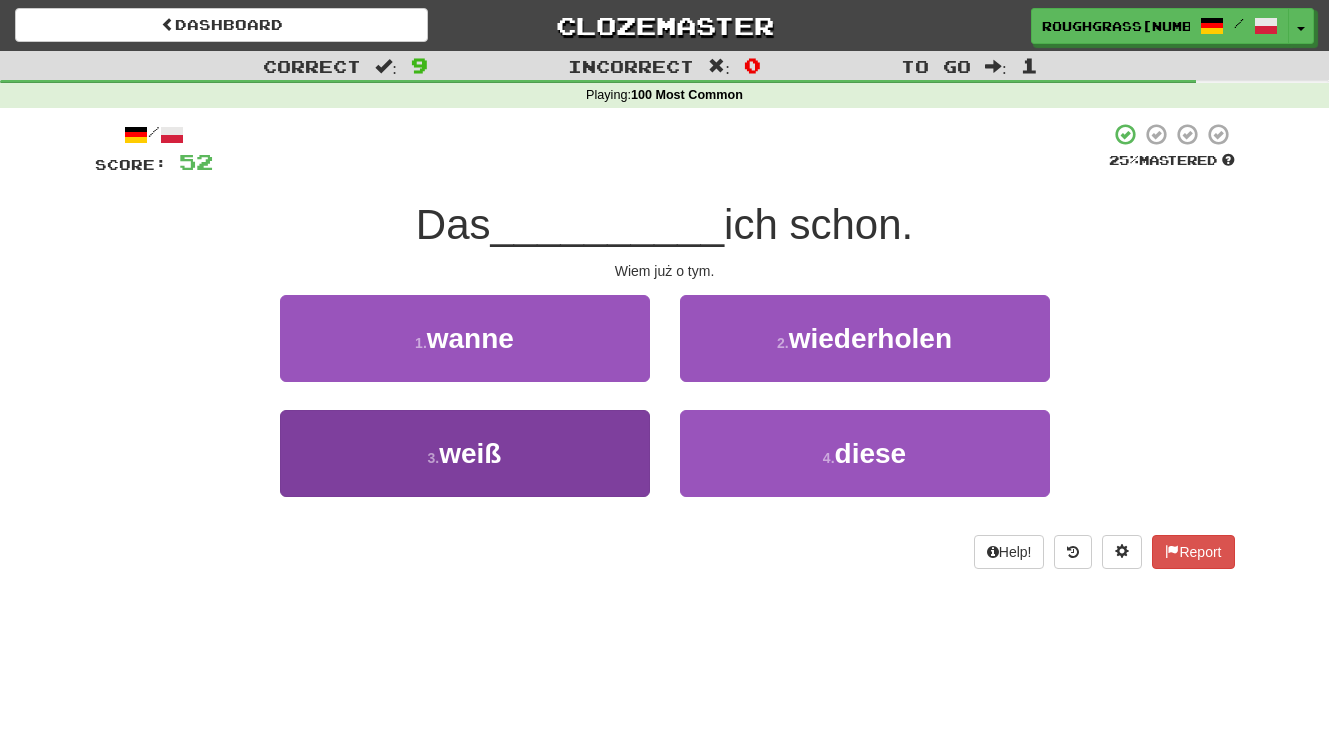 click on "3 .  weiß" at bounding box center [465, 453] 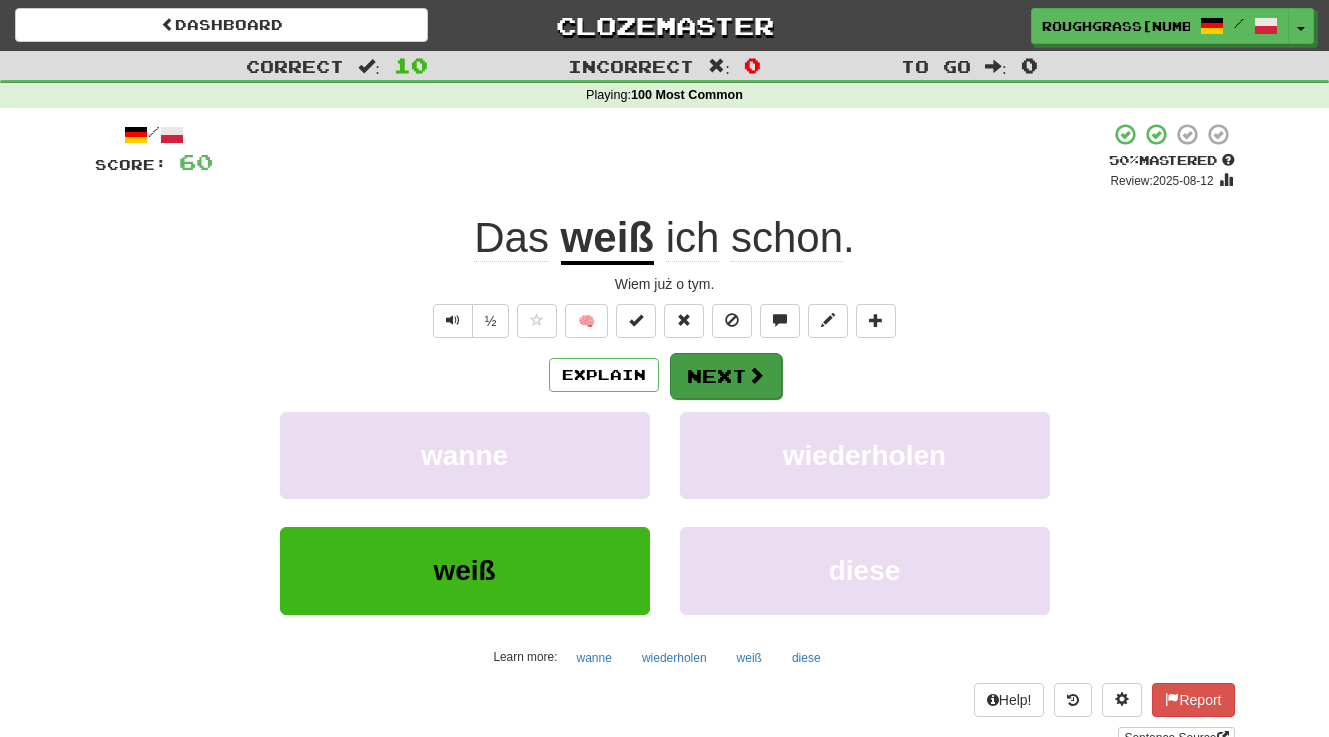 click on "Next" at bounding box center (726, 376) 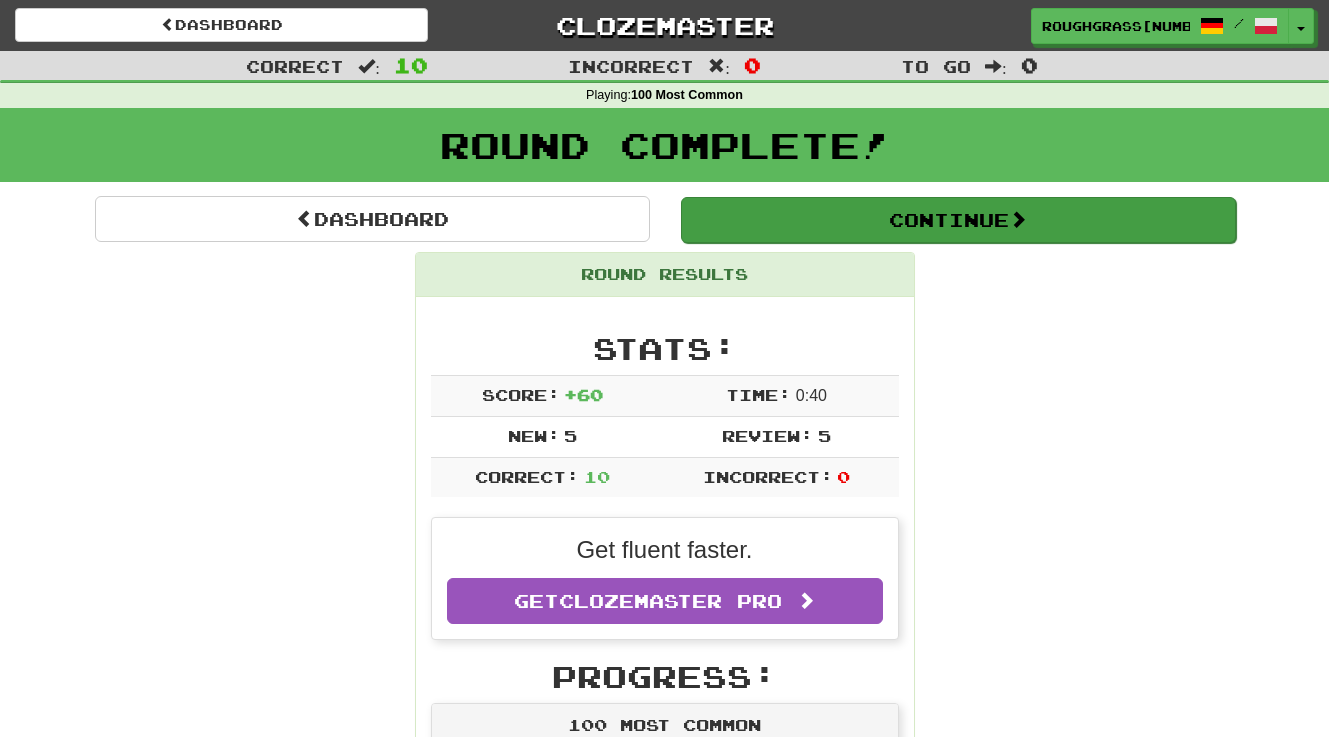 click on "Continue" at bounding box center (958, 220) 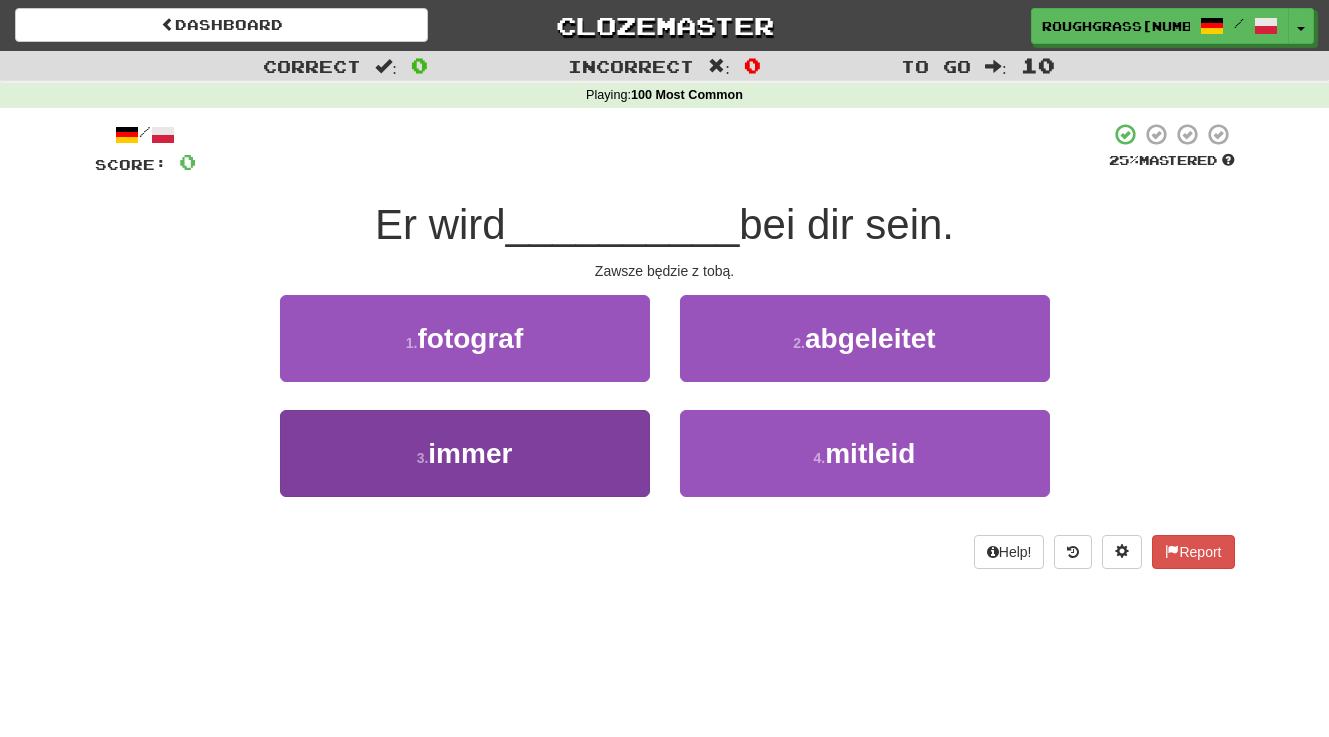 click on "3 .  immer" at bounding box center [465, 453] 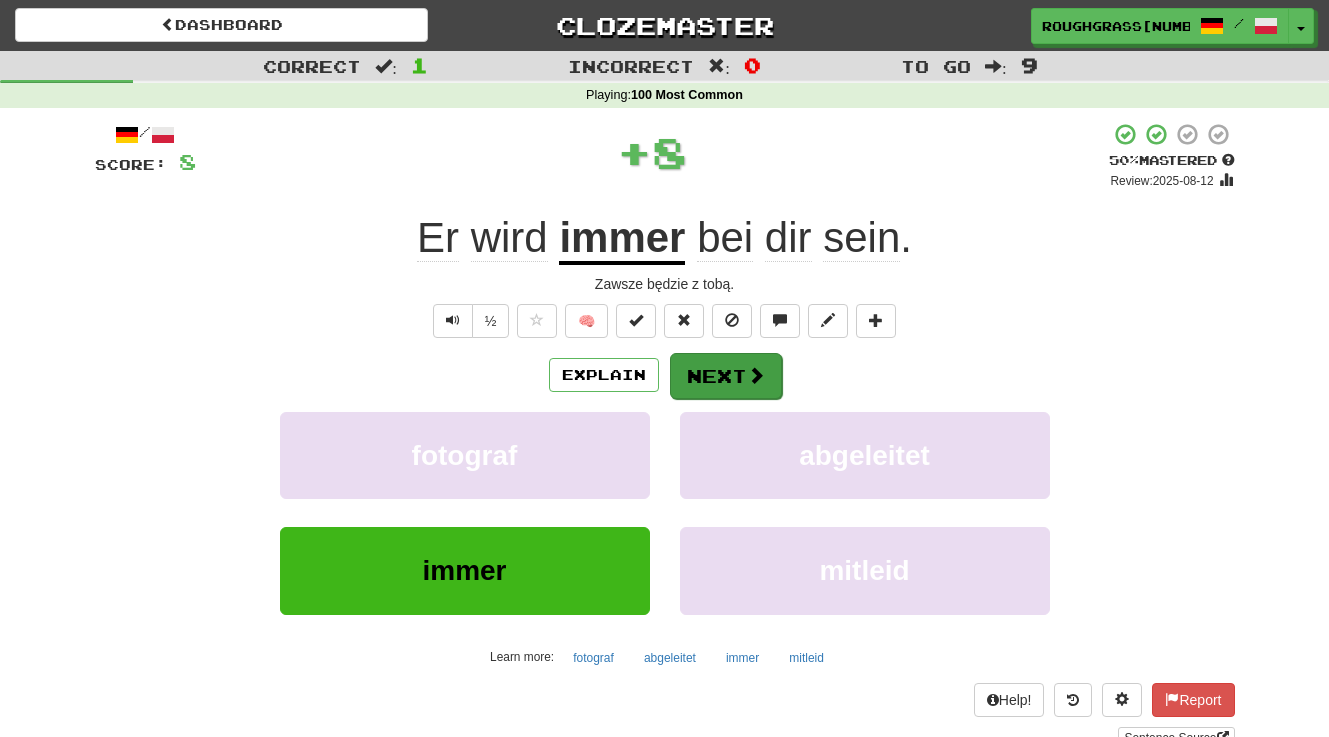 click on "Next" at bounding box center [726, 376] 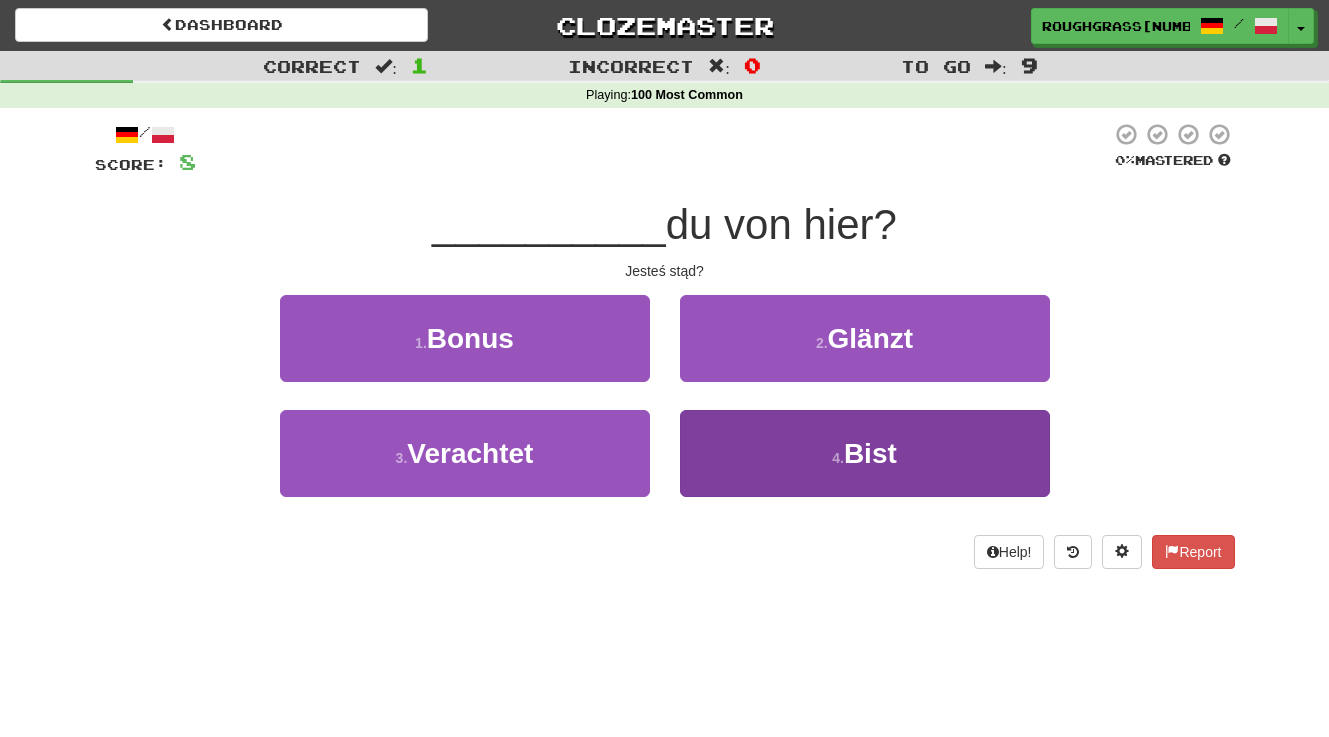 click on "4 .  Bist" at bounding box center [865, 453] 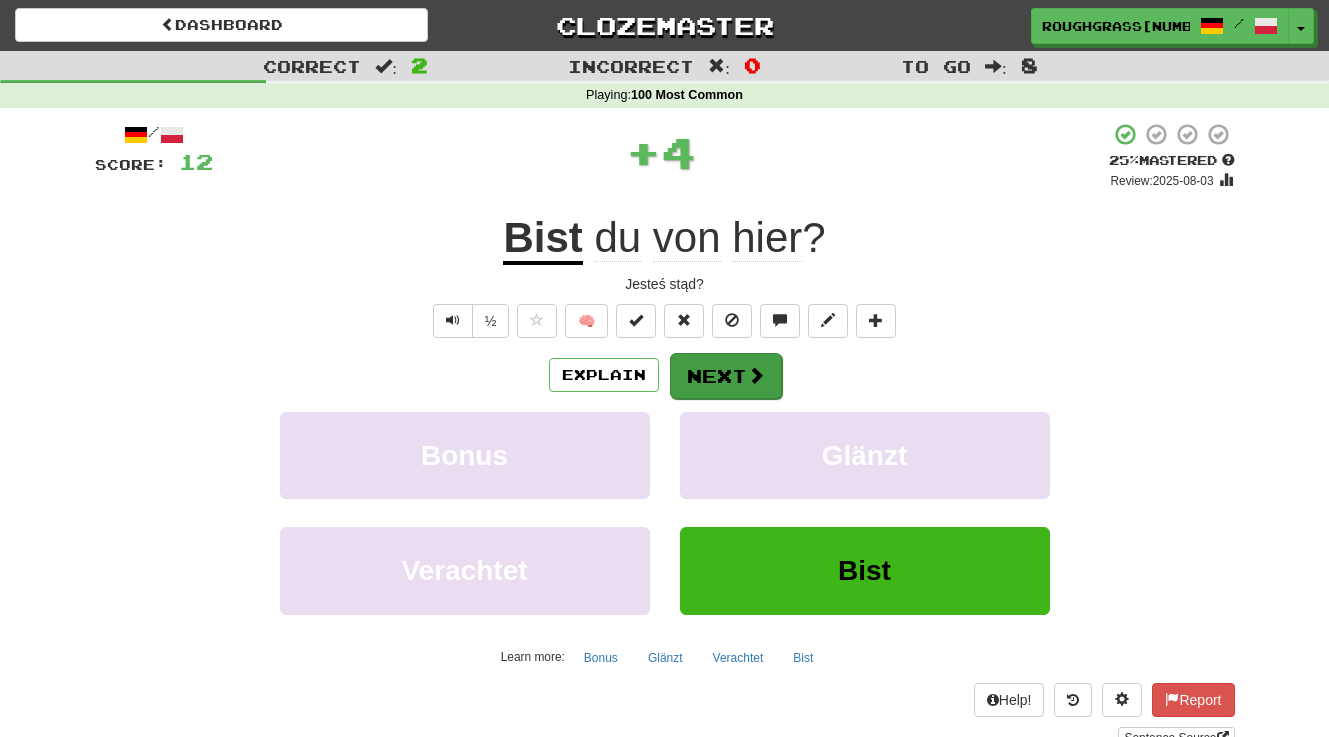 click on "Next" at bounding box center (726, 376) 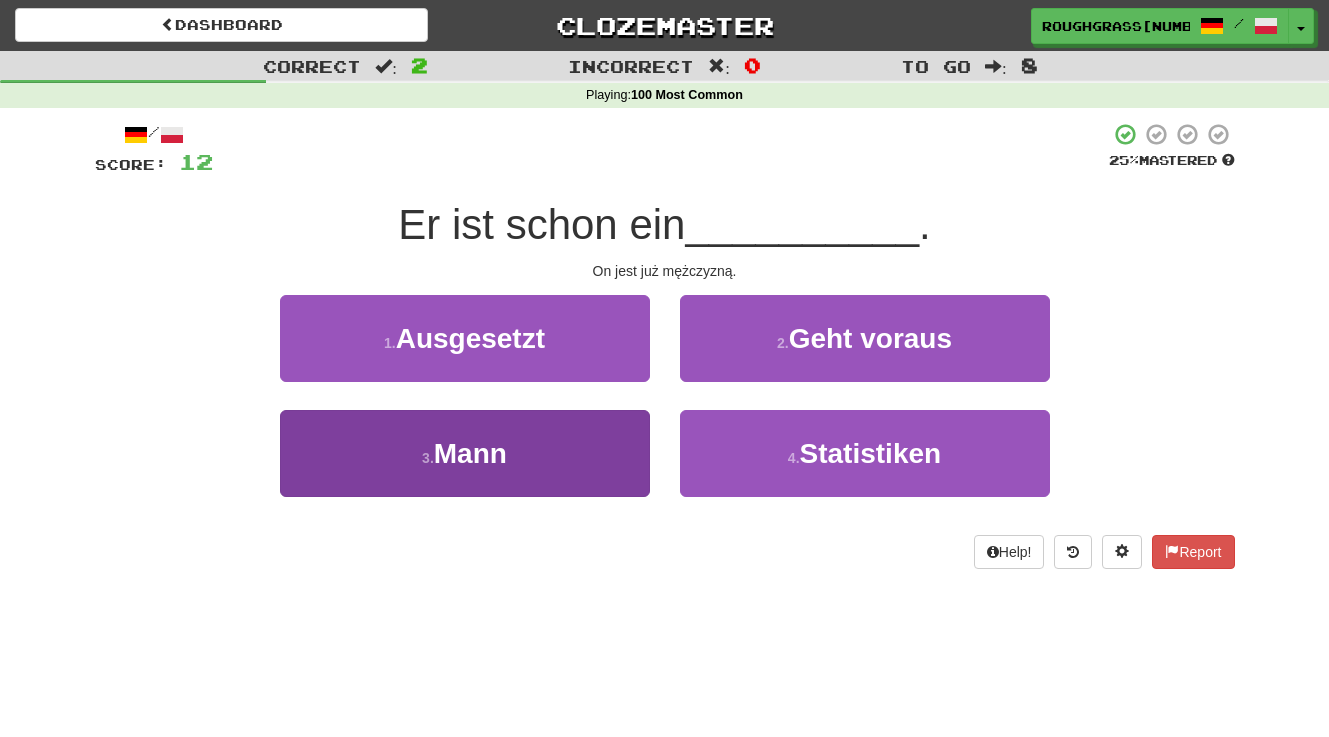 click on "3 .  Mann" at bounding box center [465, 453] 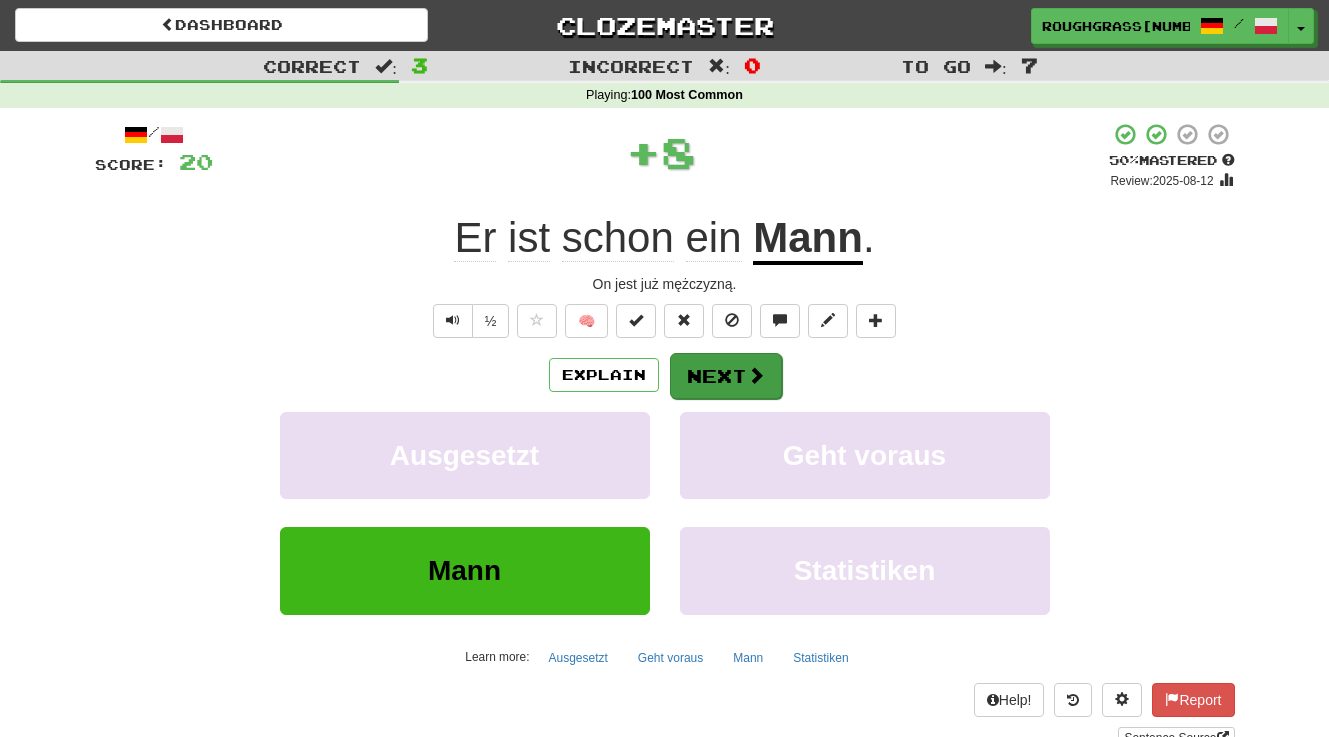 click on "Next" at bounding box center [726, 376] 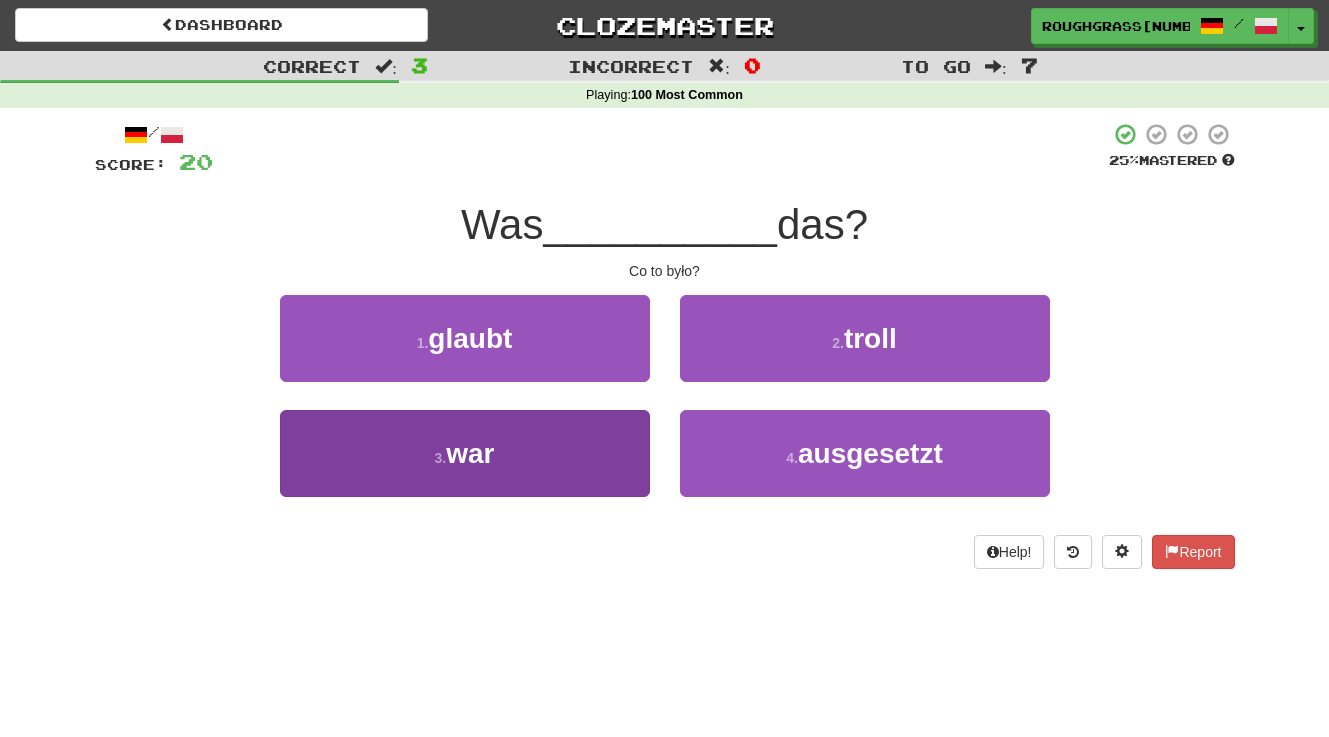 click on "3 .  war" at bounding box center (465, 453) 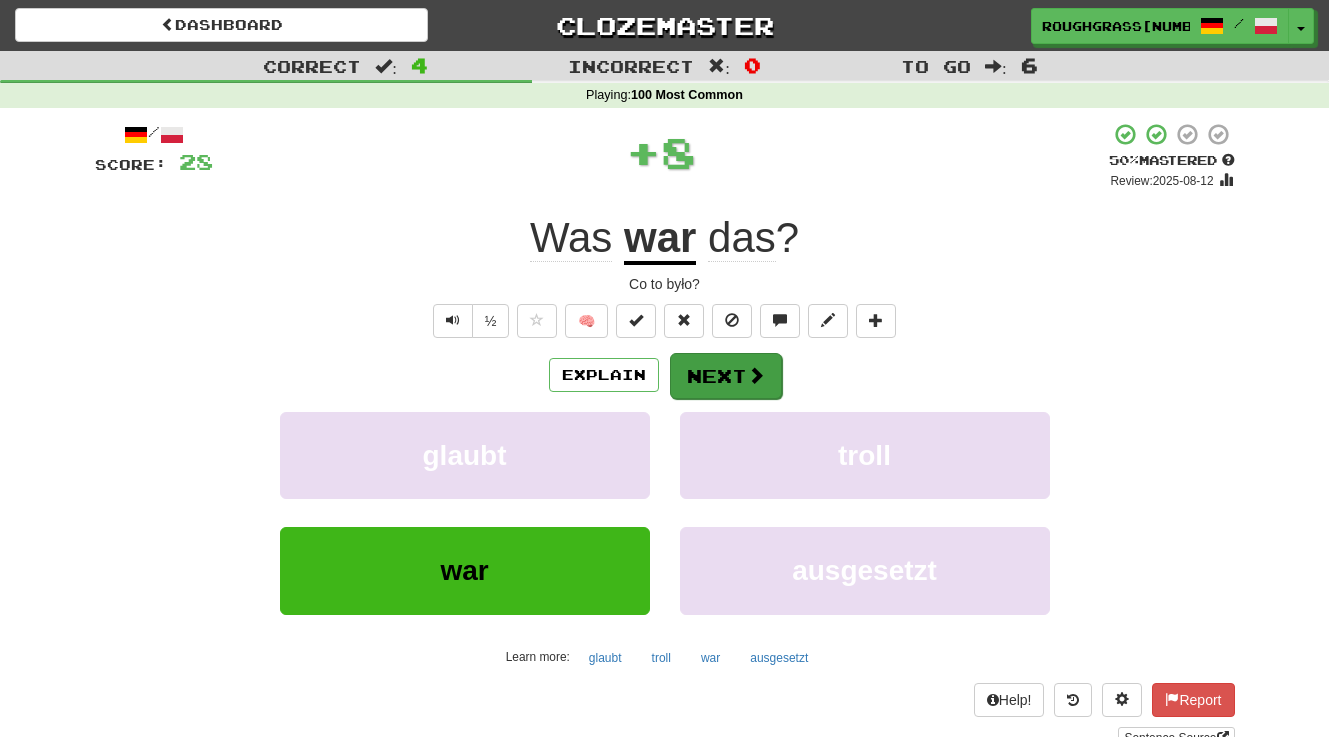 click on "Next" at bounding box center [726, 376] 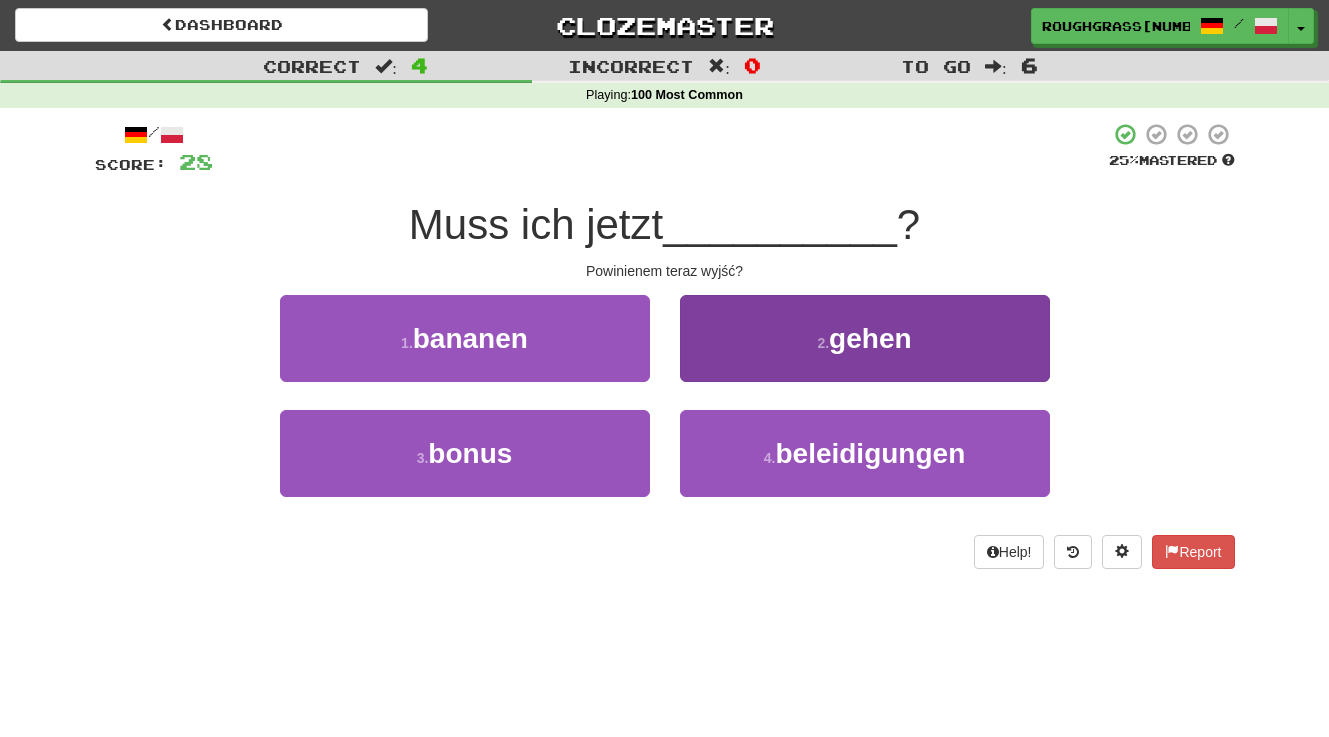 click on "2 .  gehen" at bounding box center (865, 338) 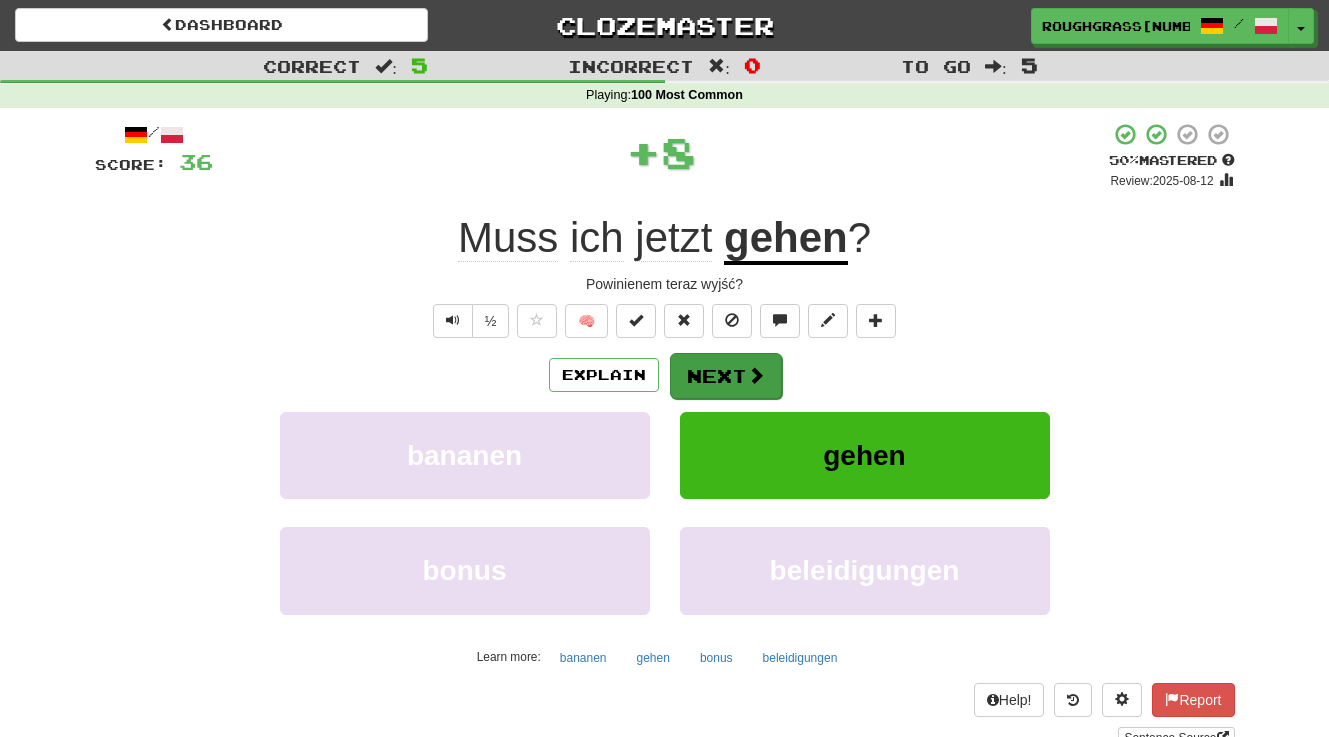click on "Next" at bounding box center (726, 376) 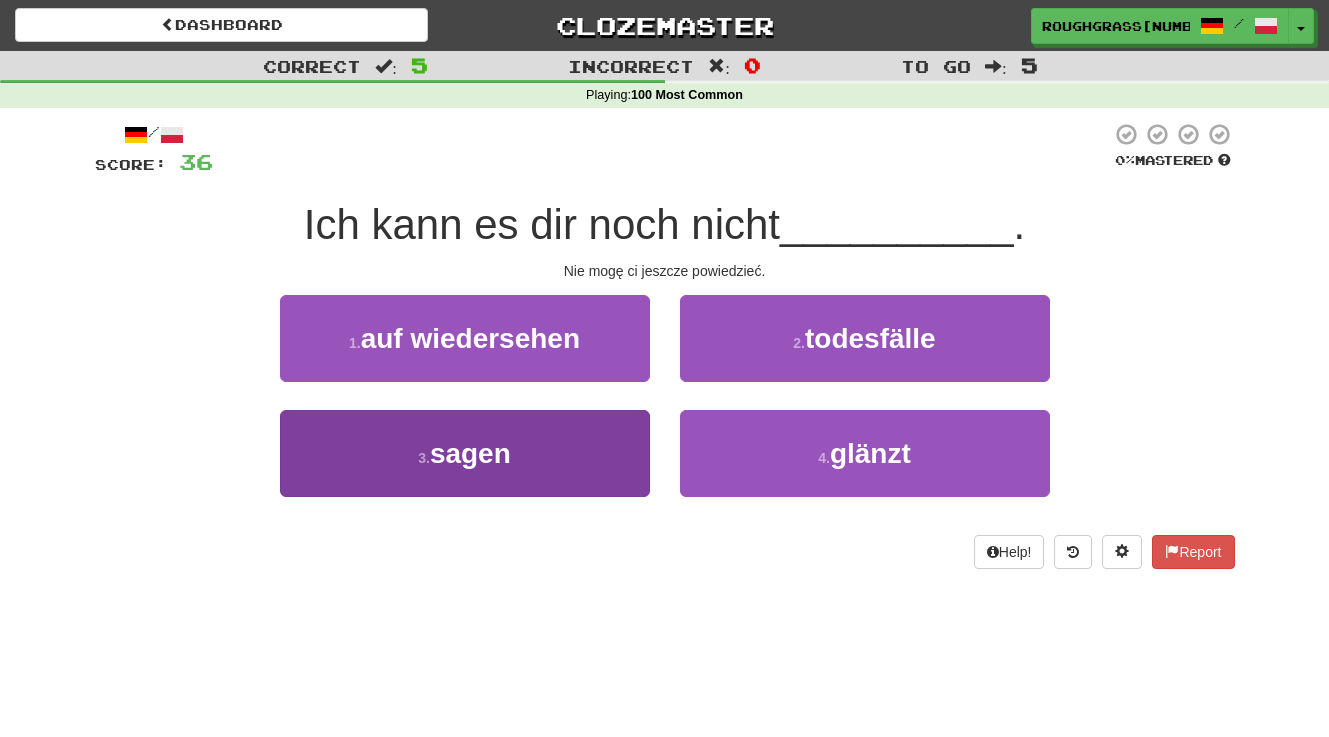 click on "3 .  sagen" at bounding box center (465, 453) 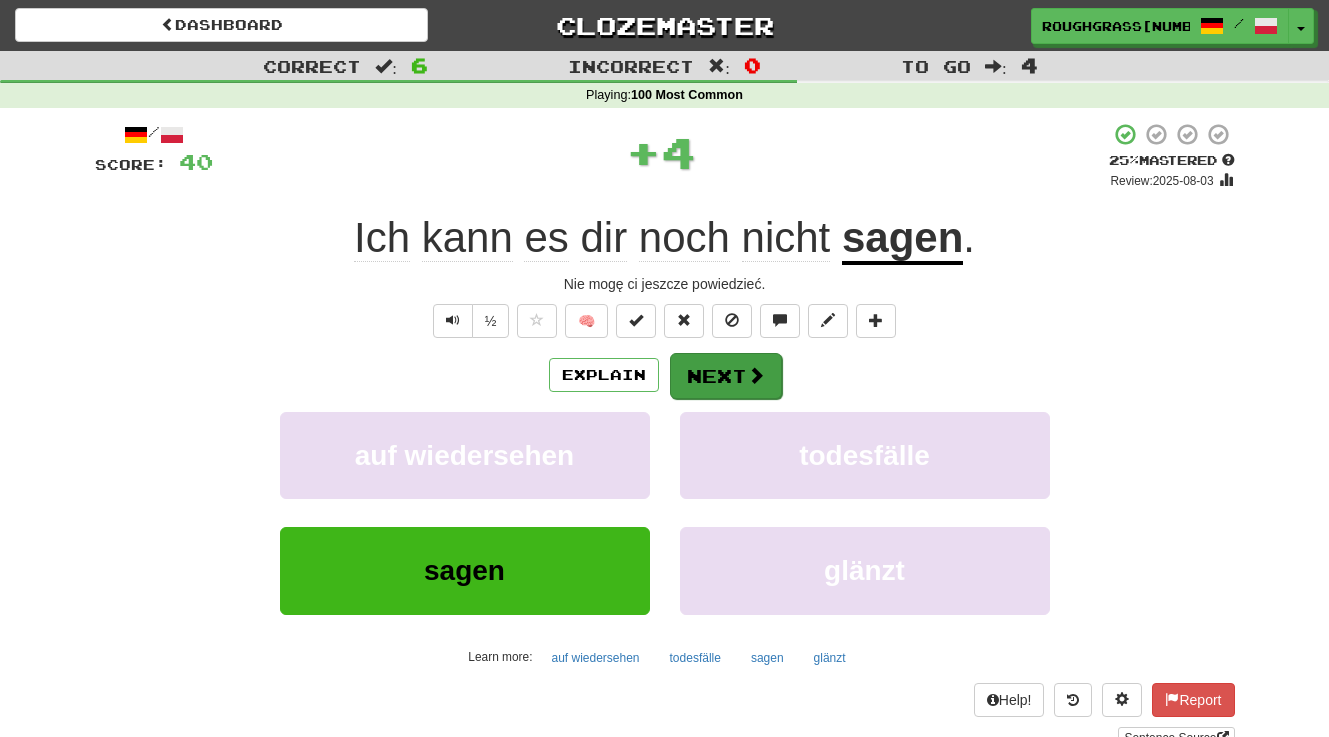 click on "Next" at bounding box center (726, 376) 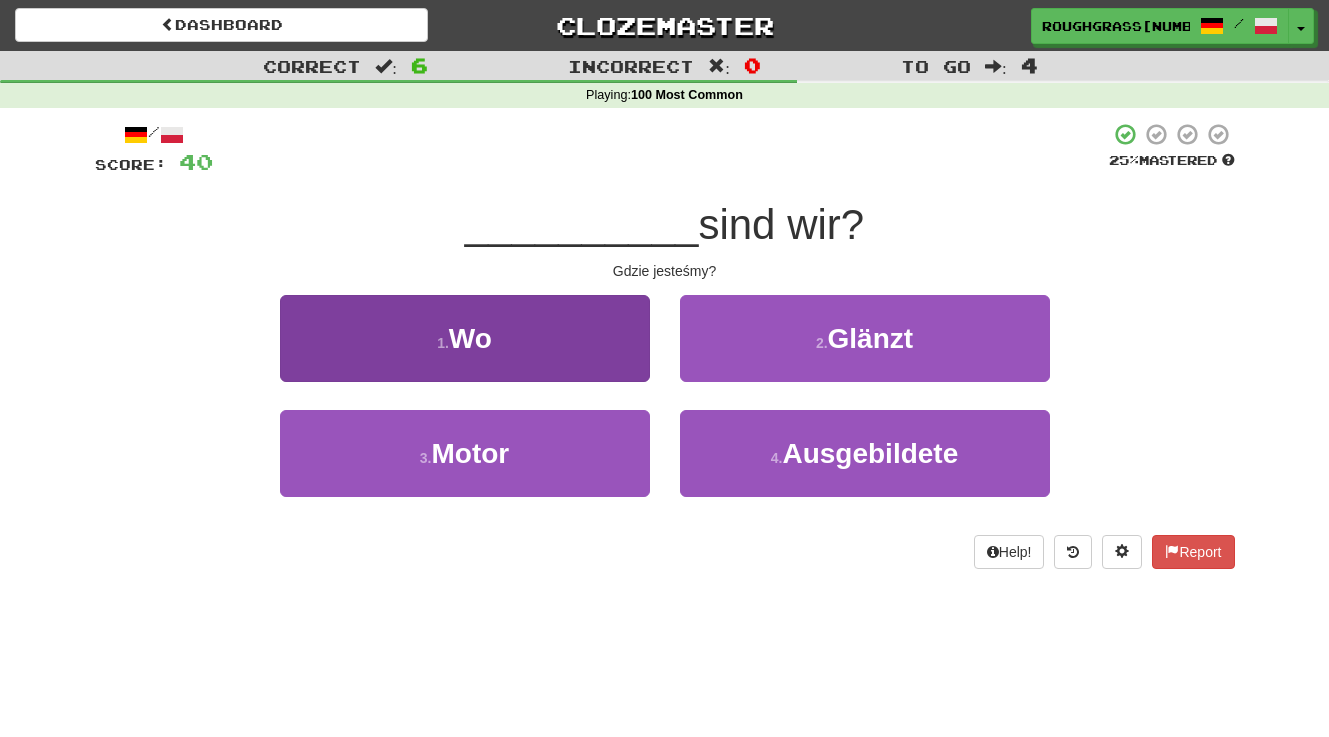 click on "1 .  Wo" at bounding box center [465, 338] 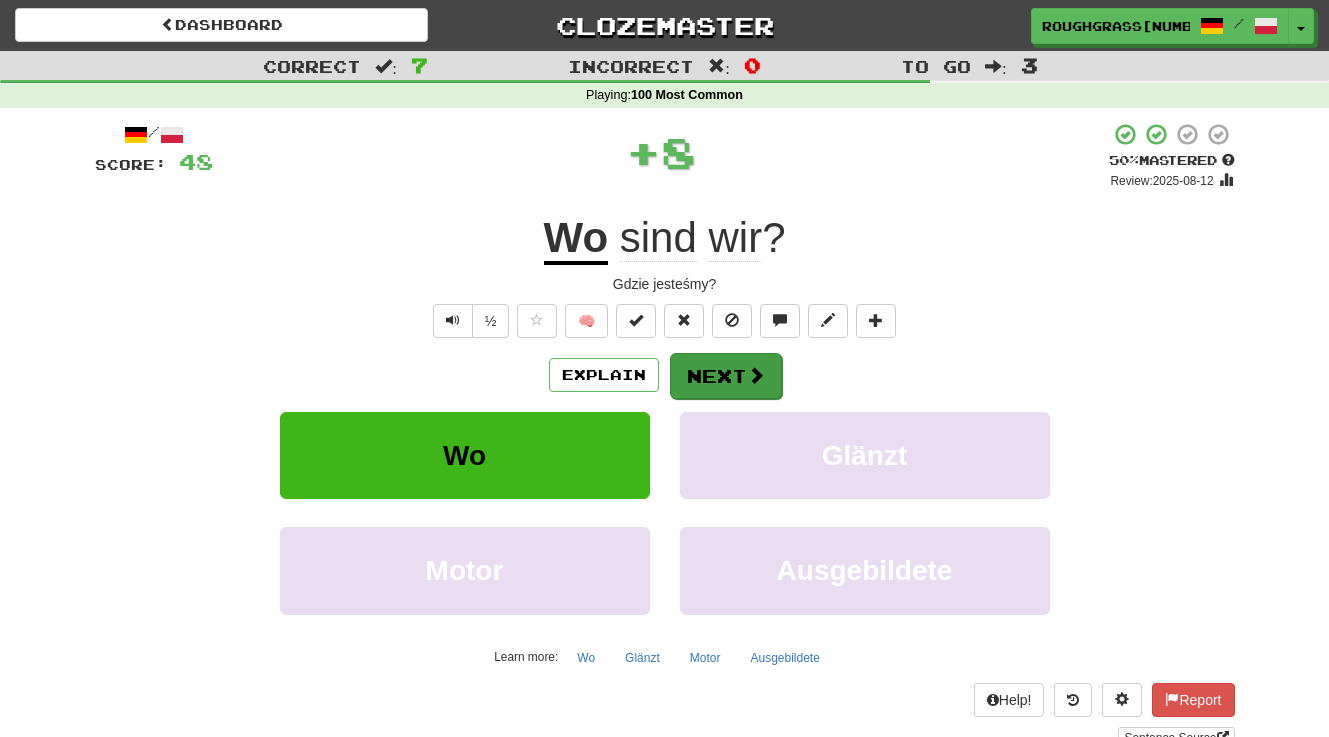 click on "Next" at bounding box center [726, 376] 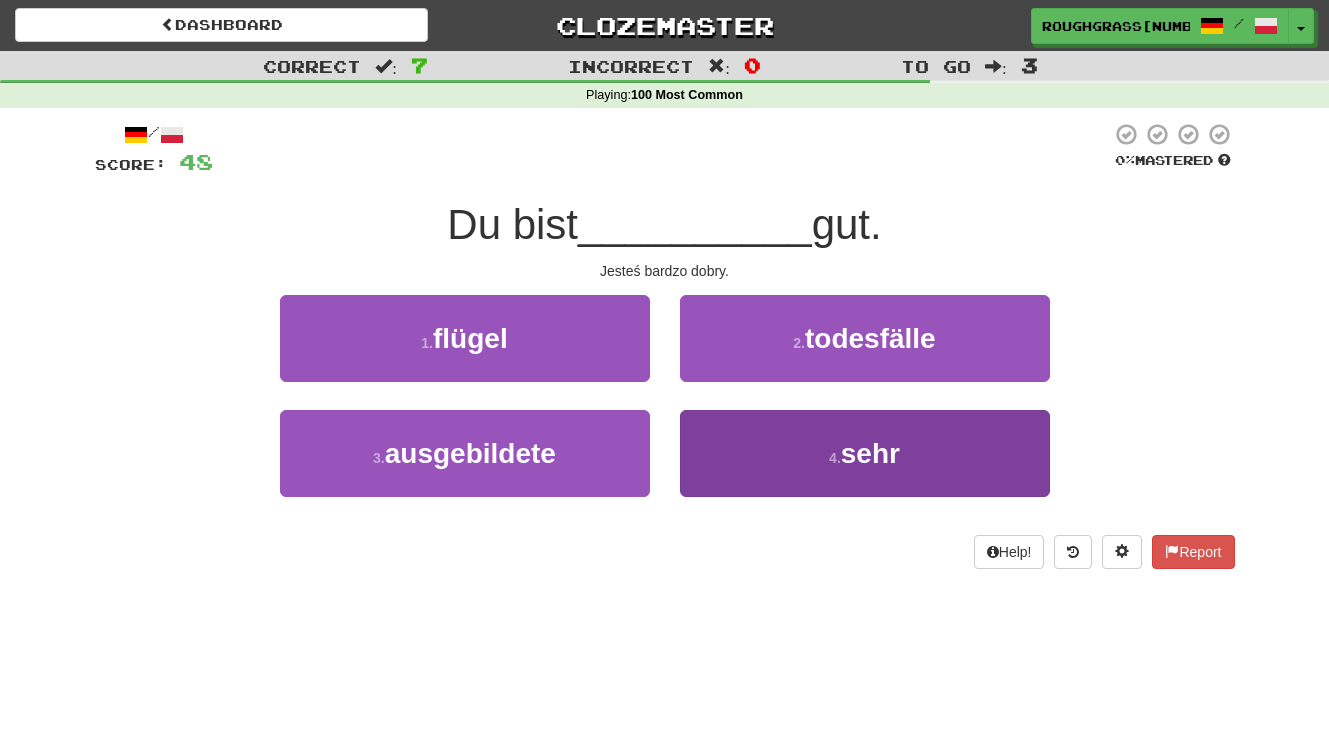 click on "4 .  sehr" at bounding box center (865, 453) 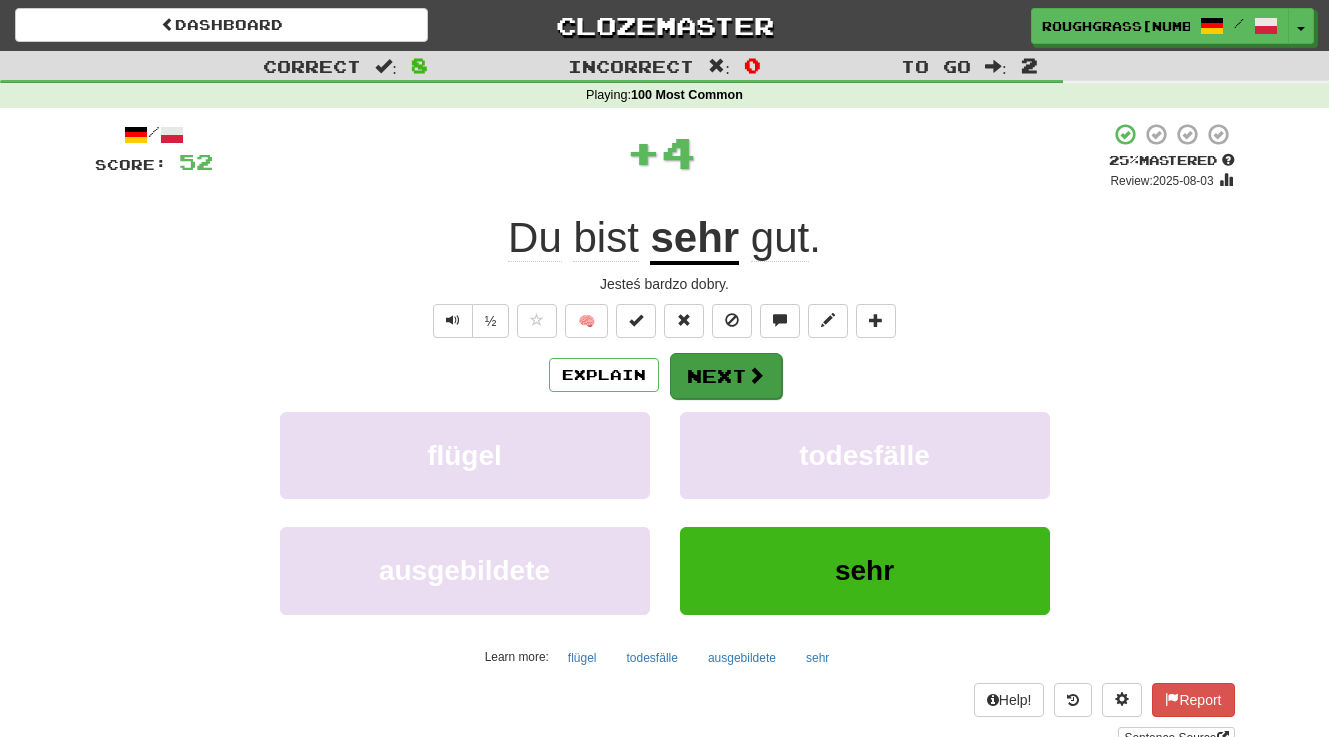 click on "Next" at bounding box center (726, 376) 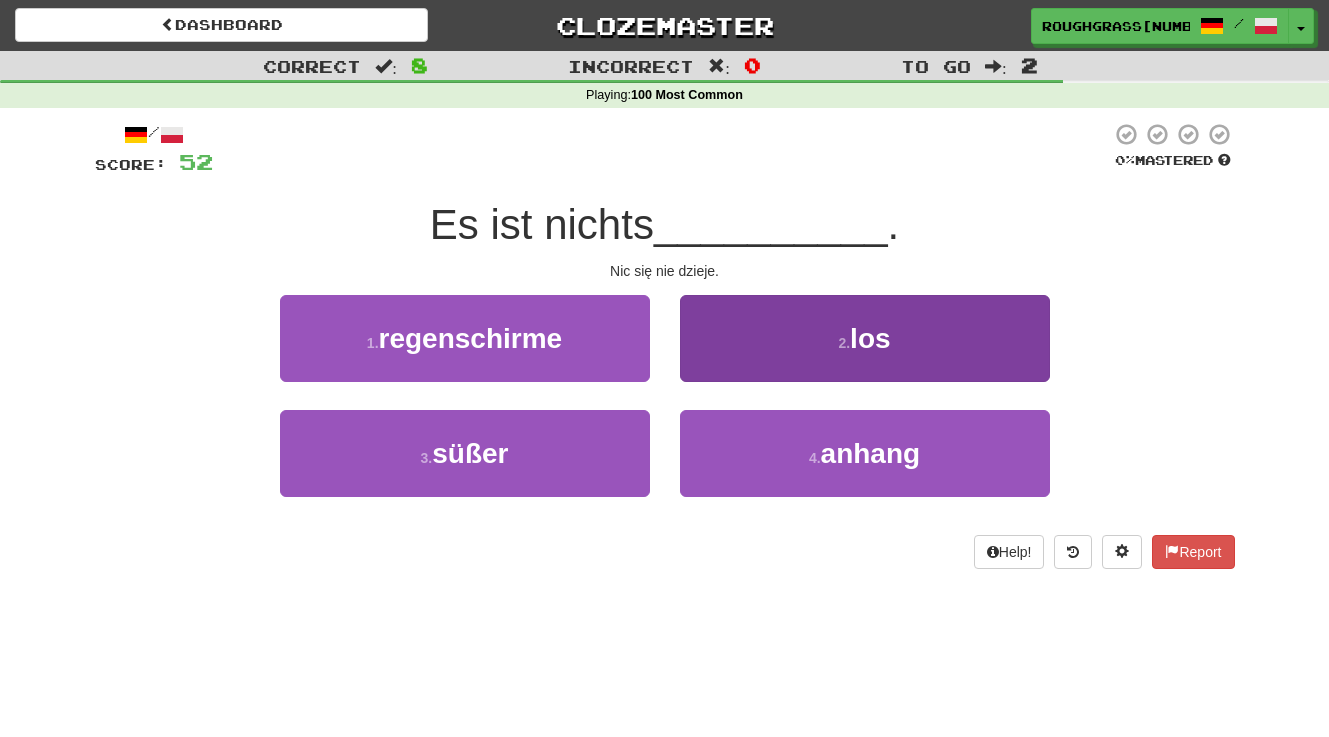 click on "2 .  los" at bounding box center [865, 338] 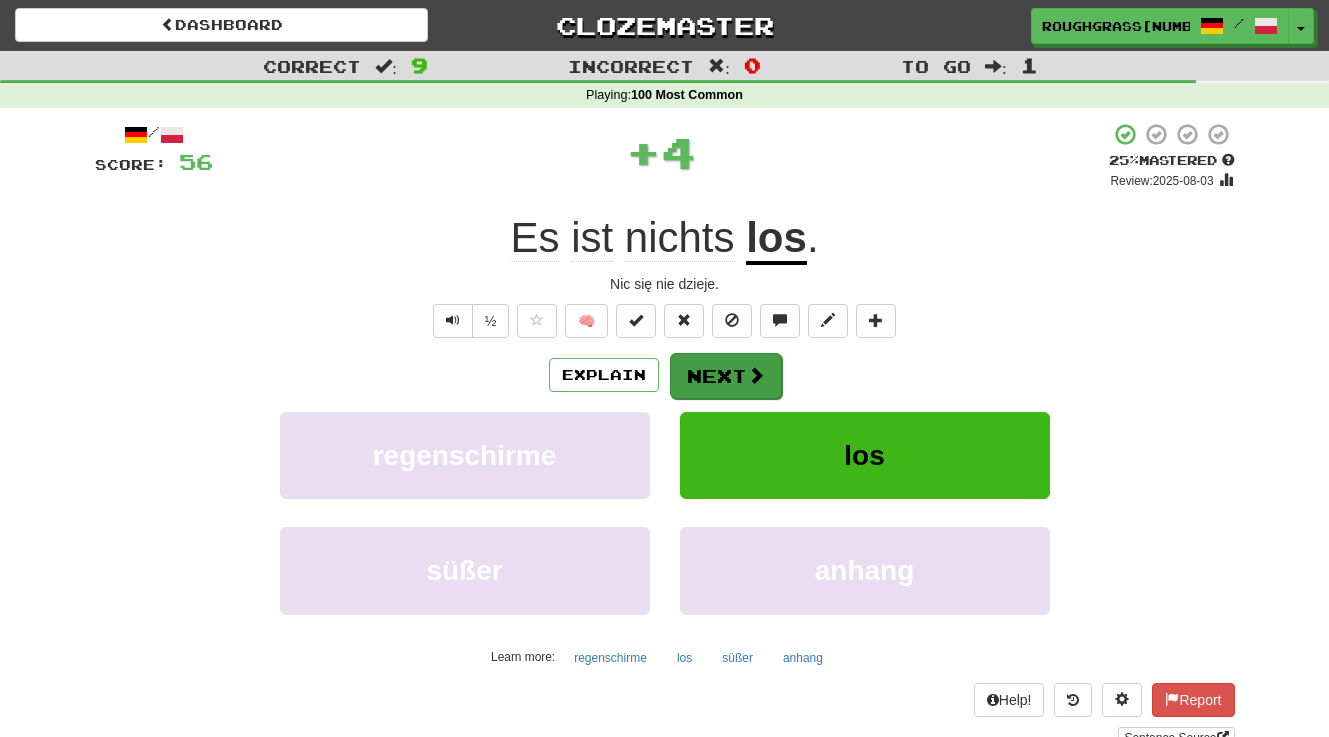 click on "Next" at bounding box center [726, 376] 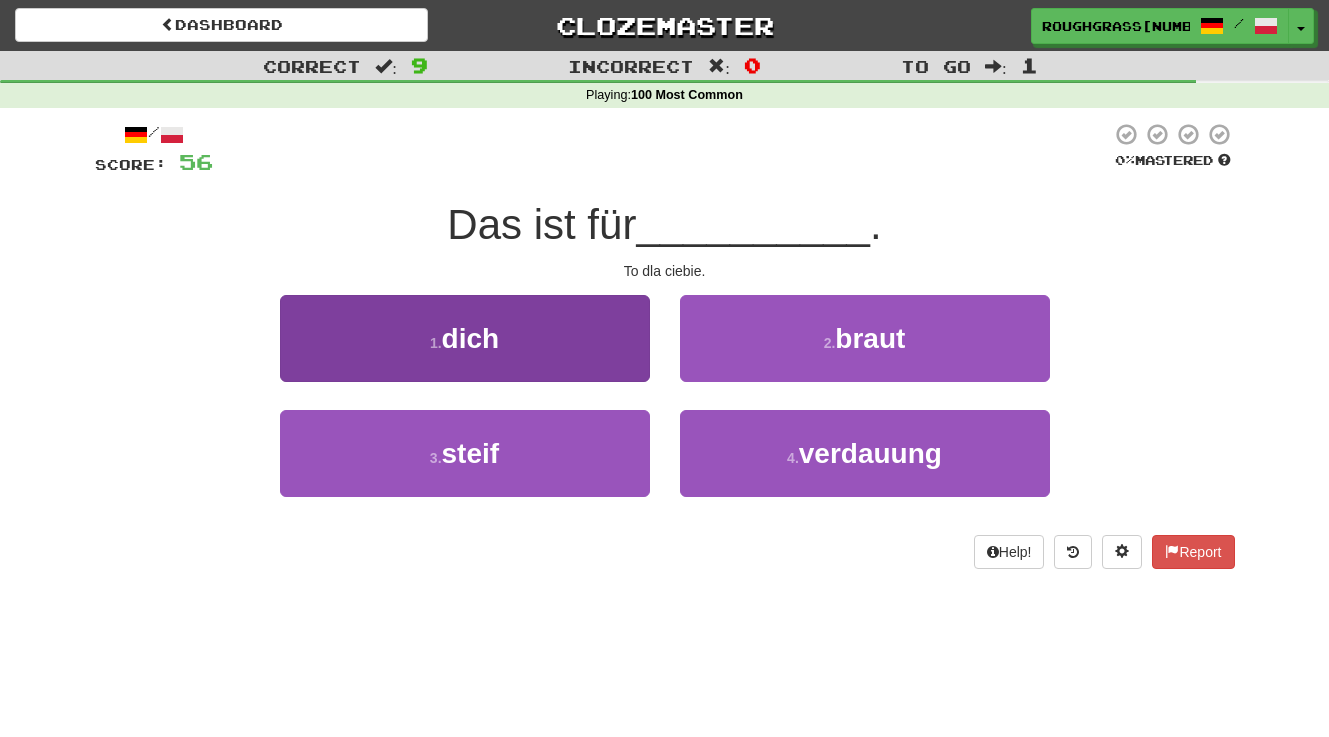 click on "1 .  dich" at bounding box center [465, 338] 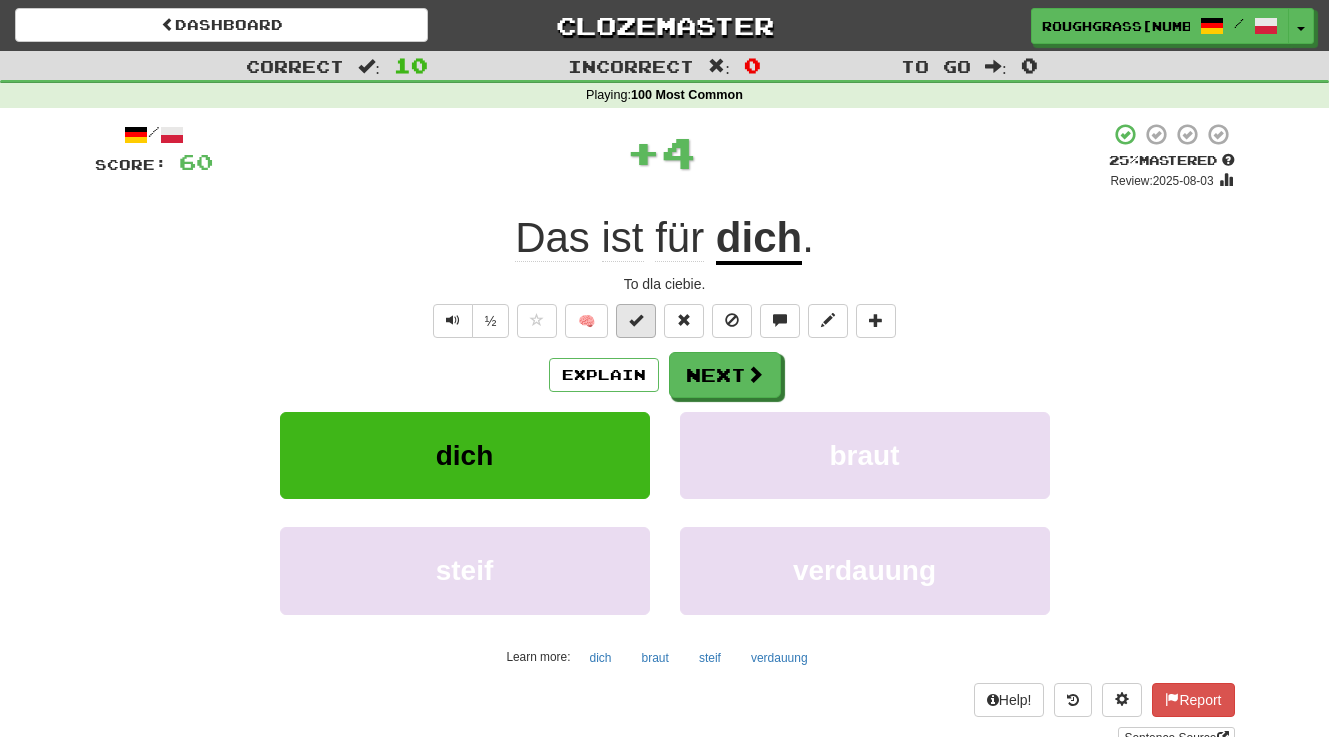click at bounding box center (636, 321) 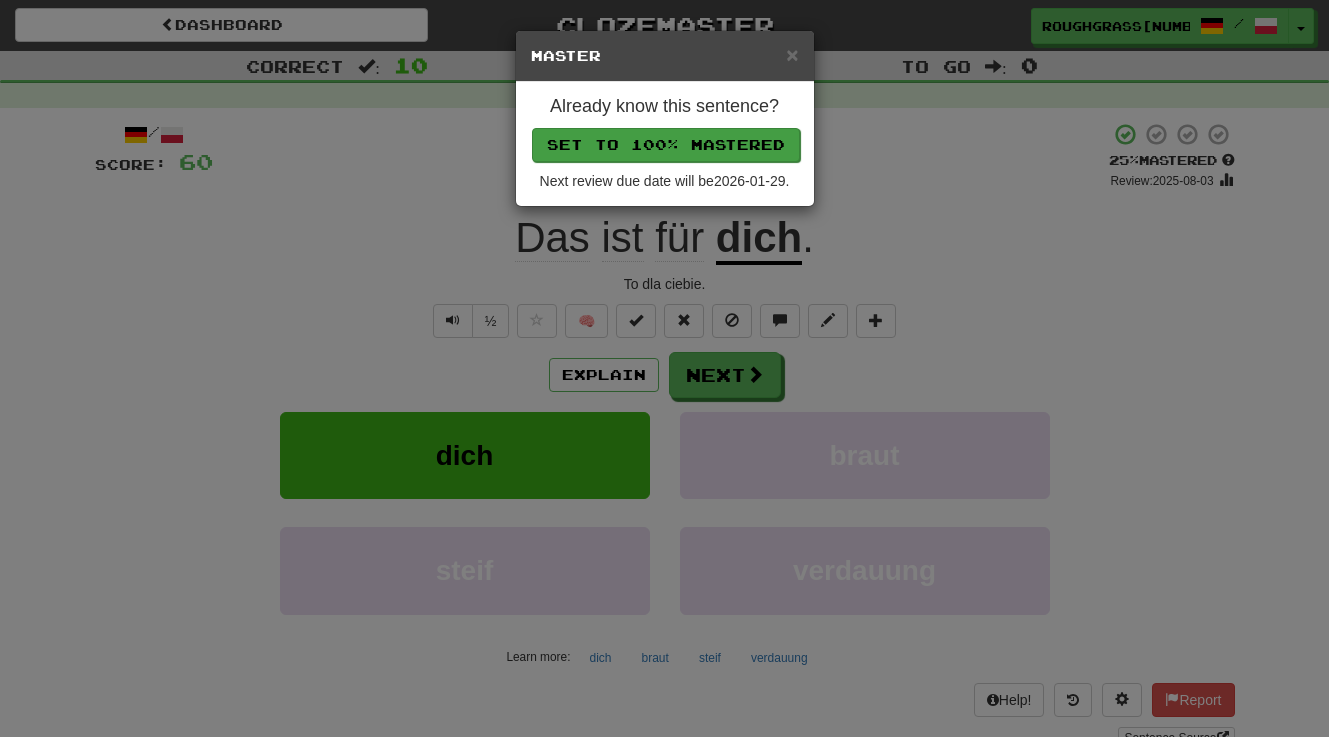 click on "Set to 100% Mastered" at bounding box center (666, 145) 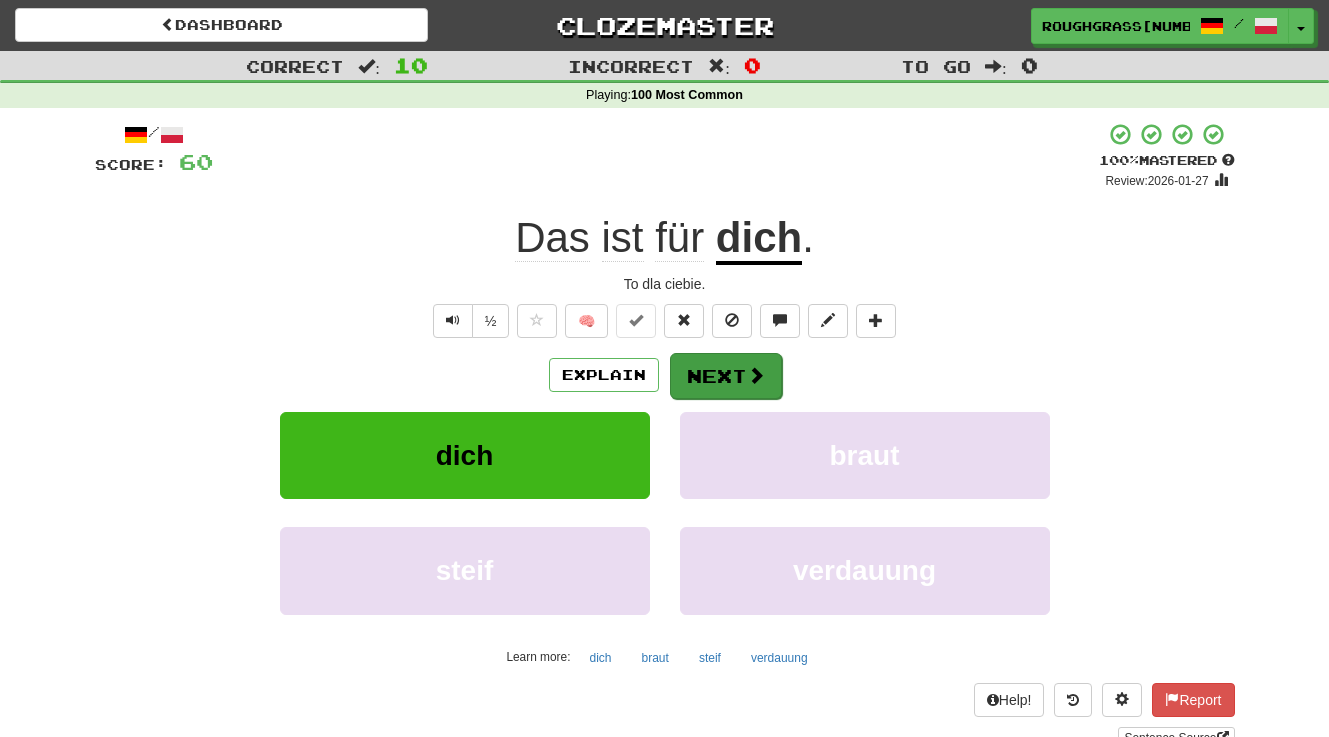click on "Next" at bounding box center (726, 376) 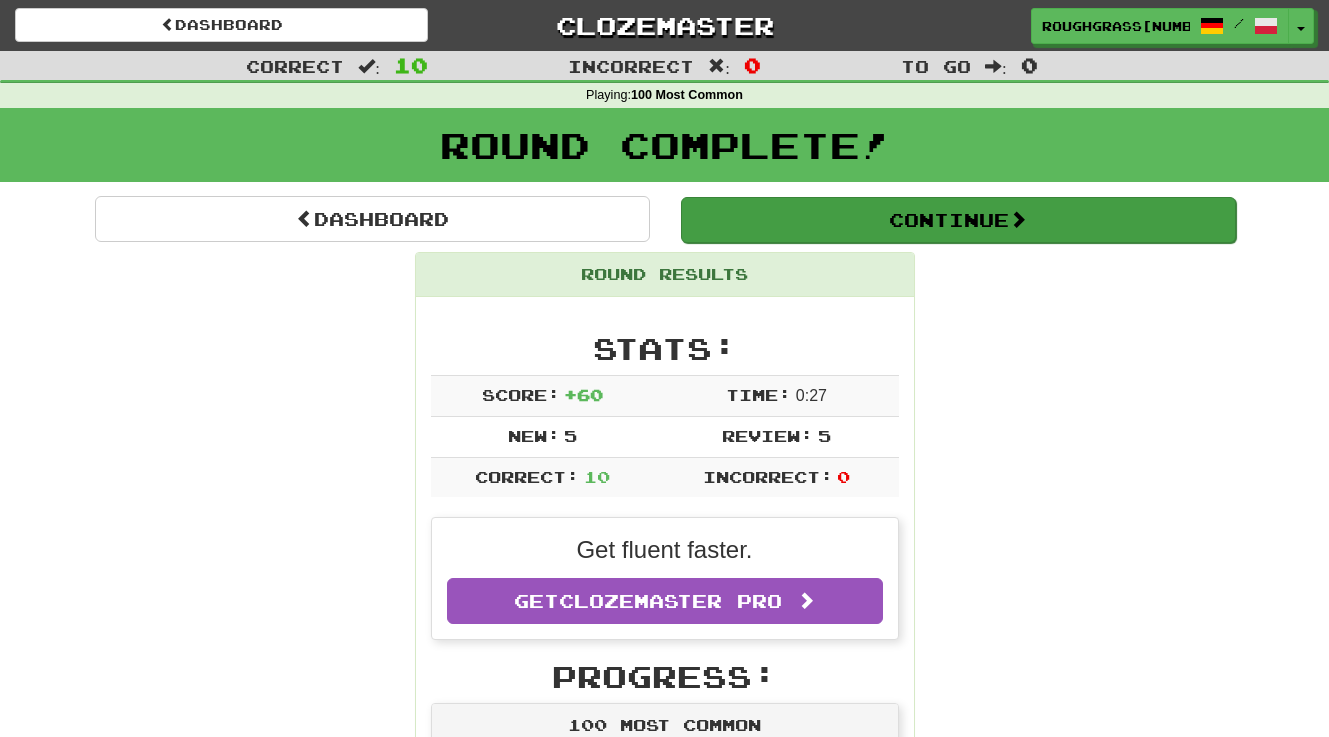 click on "Continue" at bounding box center [958, 220] 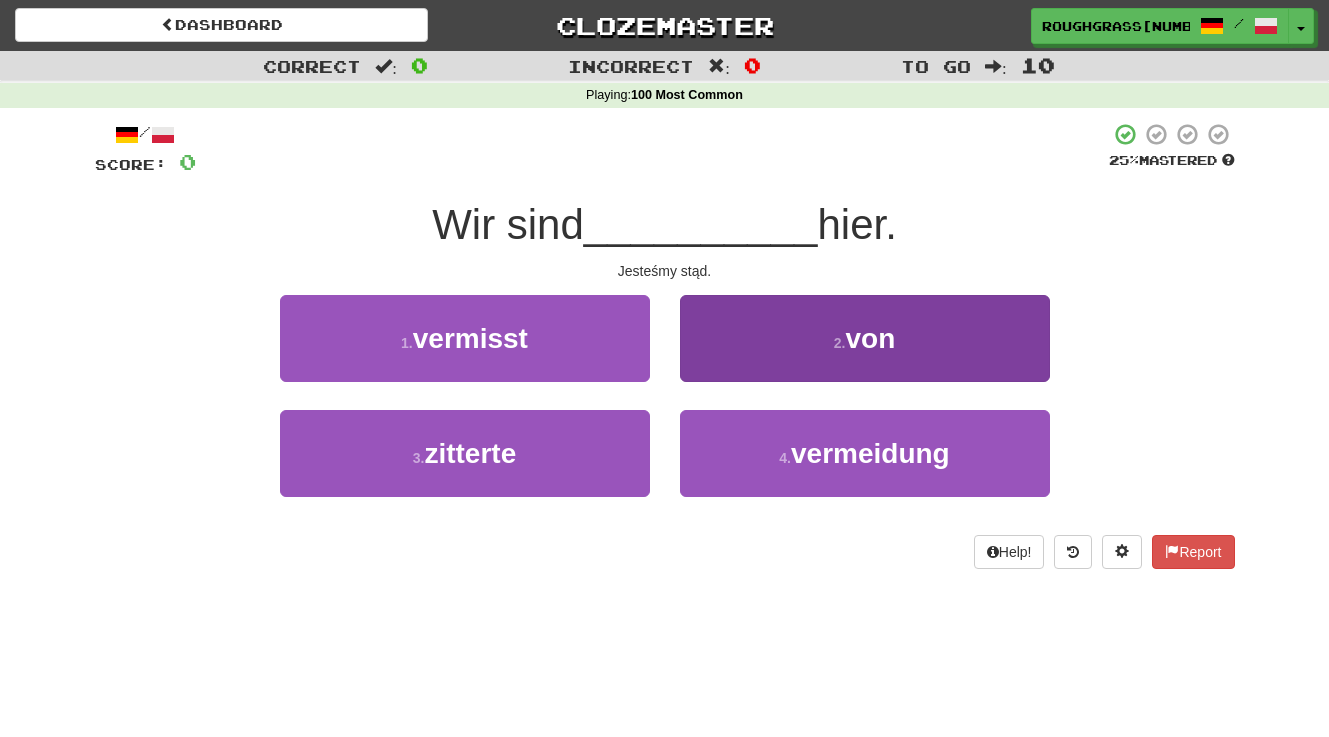 click on "2 .  von" at bounding box center [865, 338] 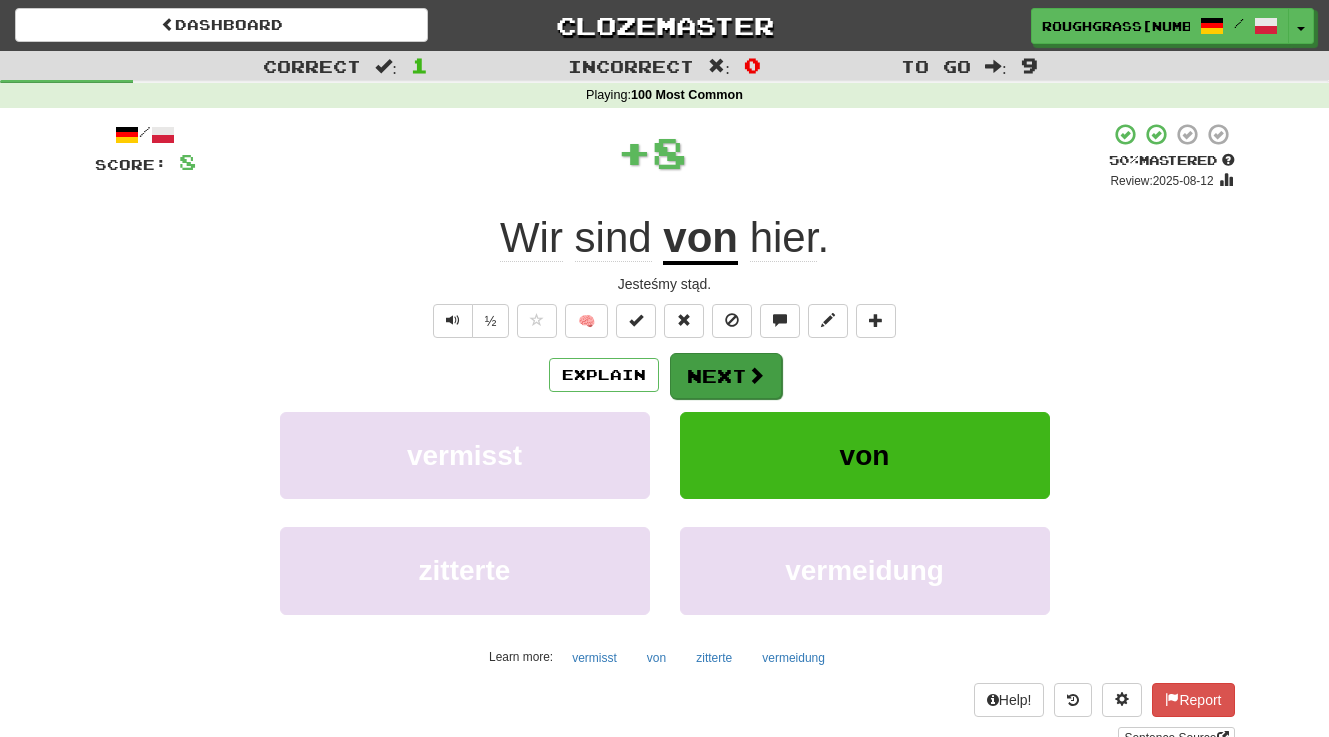 click on "Next" at bounding box center (726, 376) 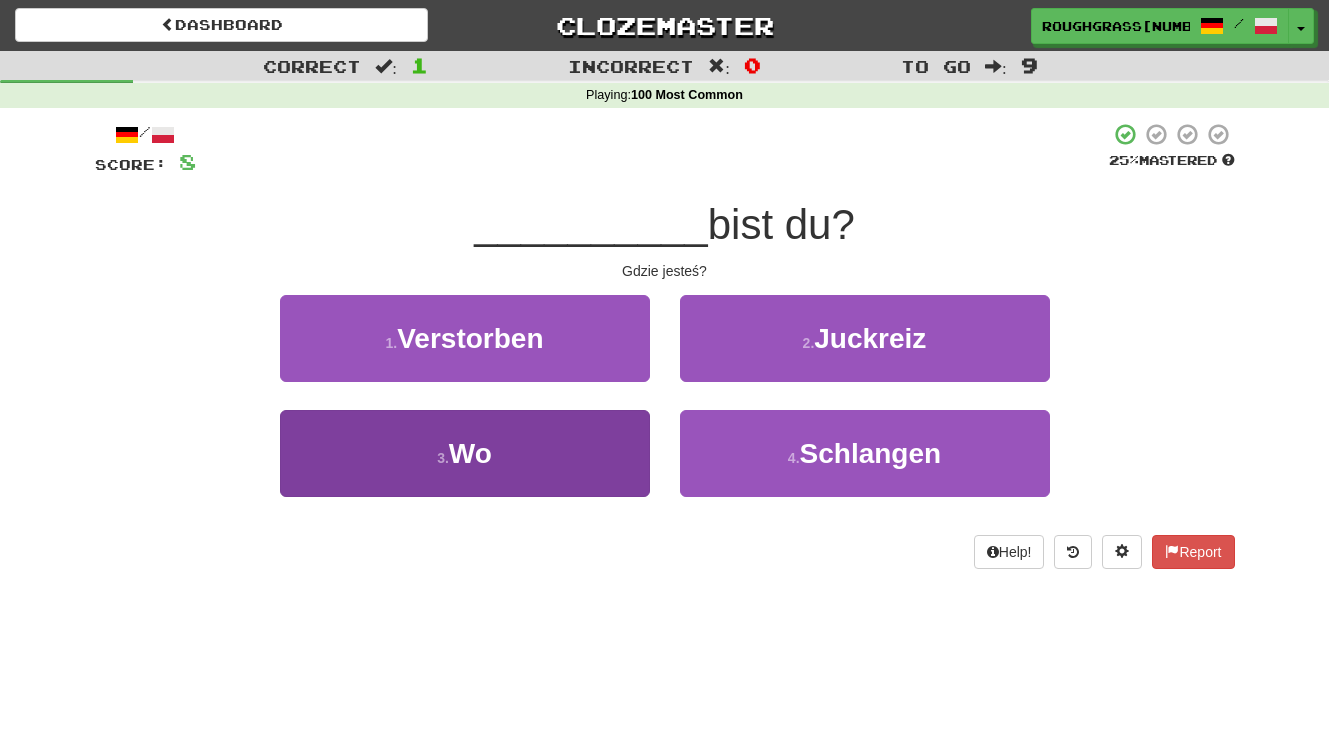 click on "3 .  Wo" at bounding box center (465, 453) 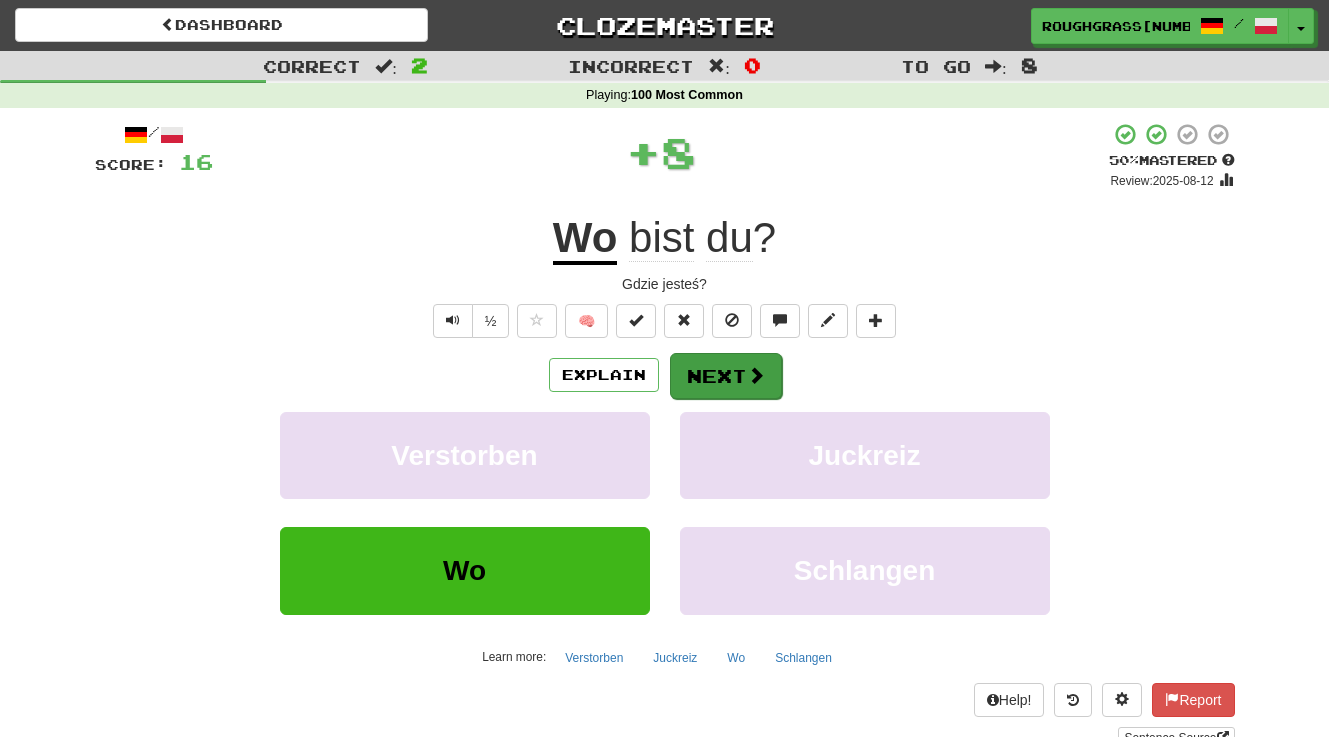 click on "Next" at bounding box center (726, 376) 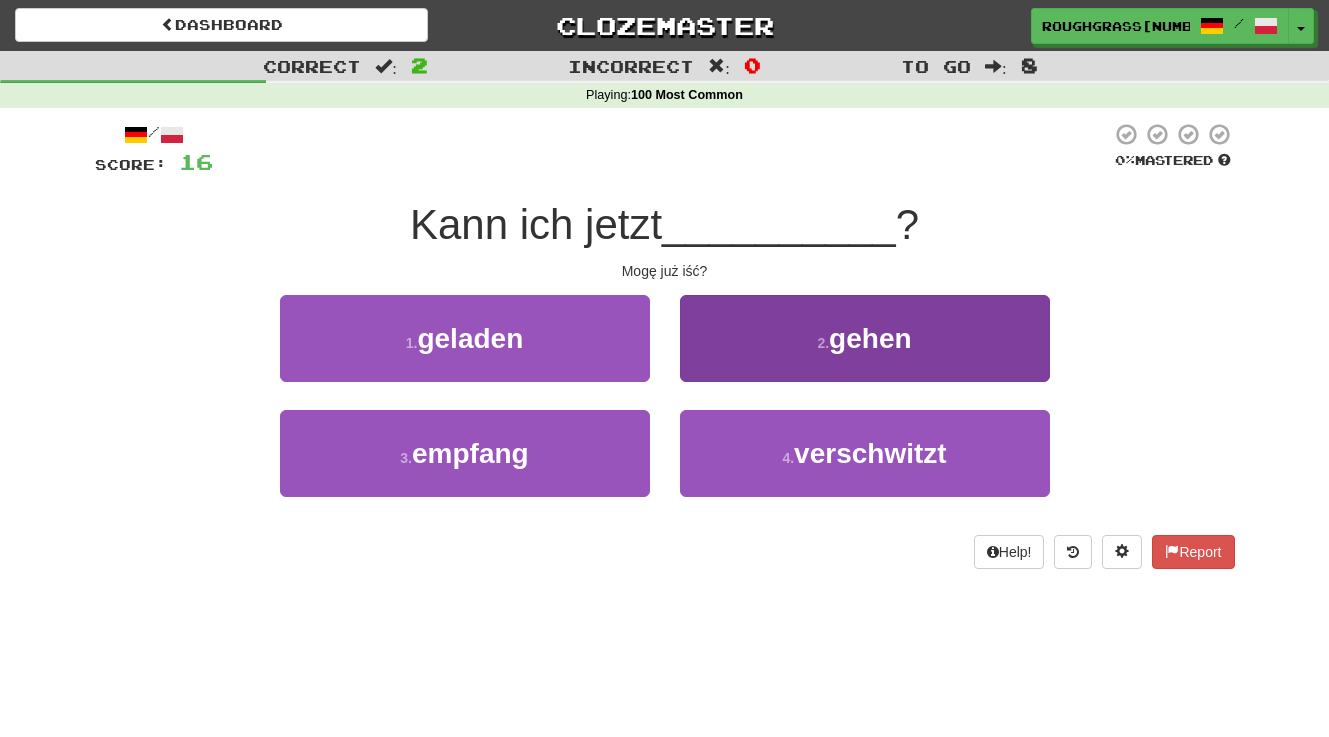 click on "2 .  gehen" at bounding box center [865, 338] 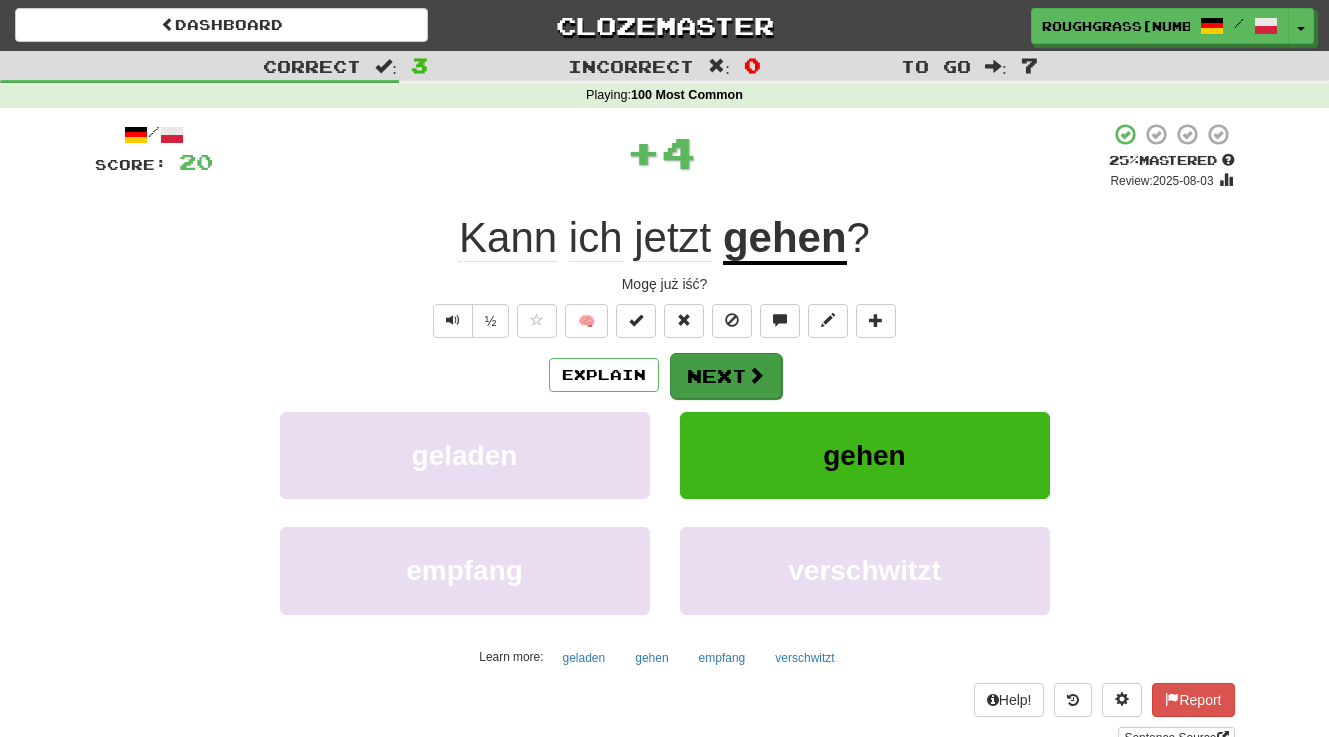 click on "Next" at bounding box center (726, 376) 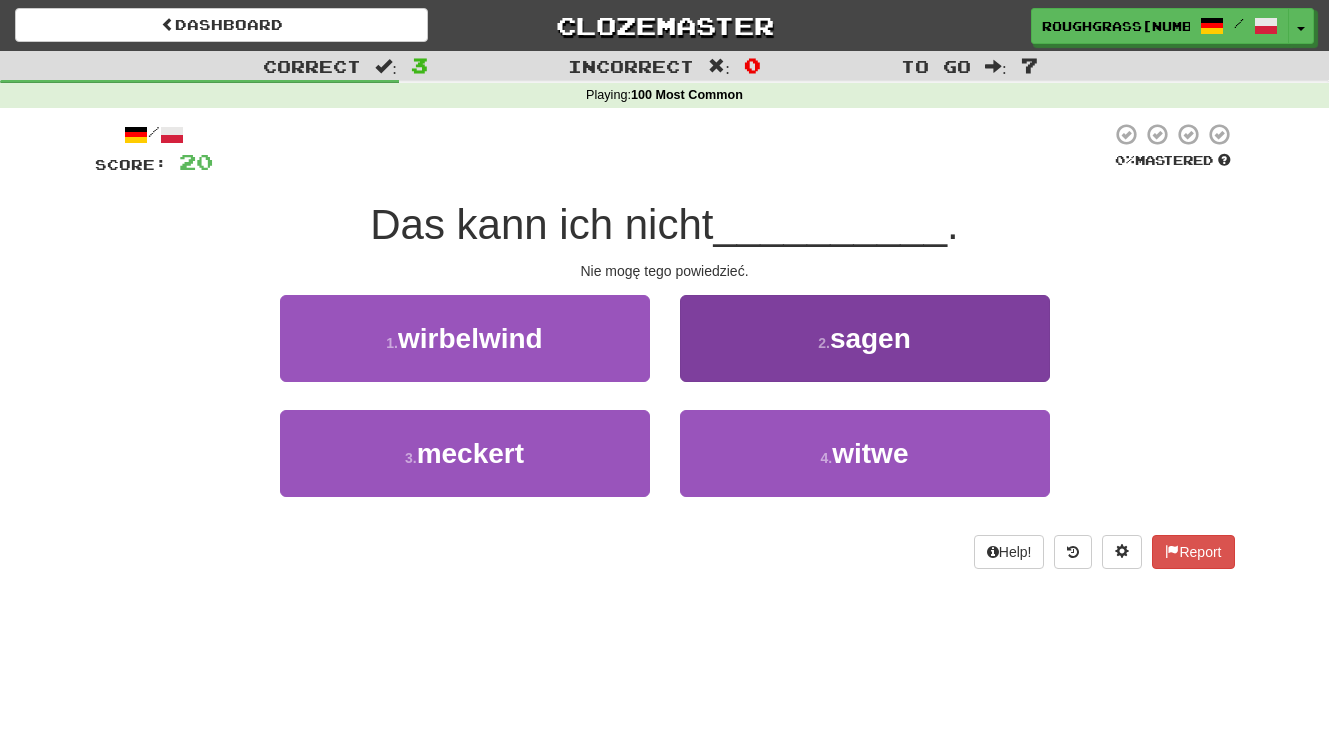 click on "2 .  sagen" at bounding box center (865, 338) 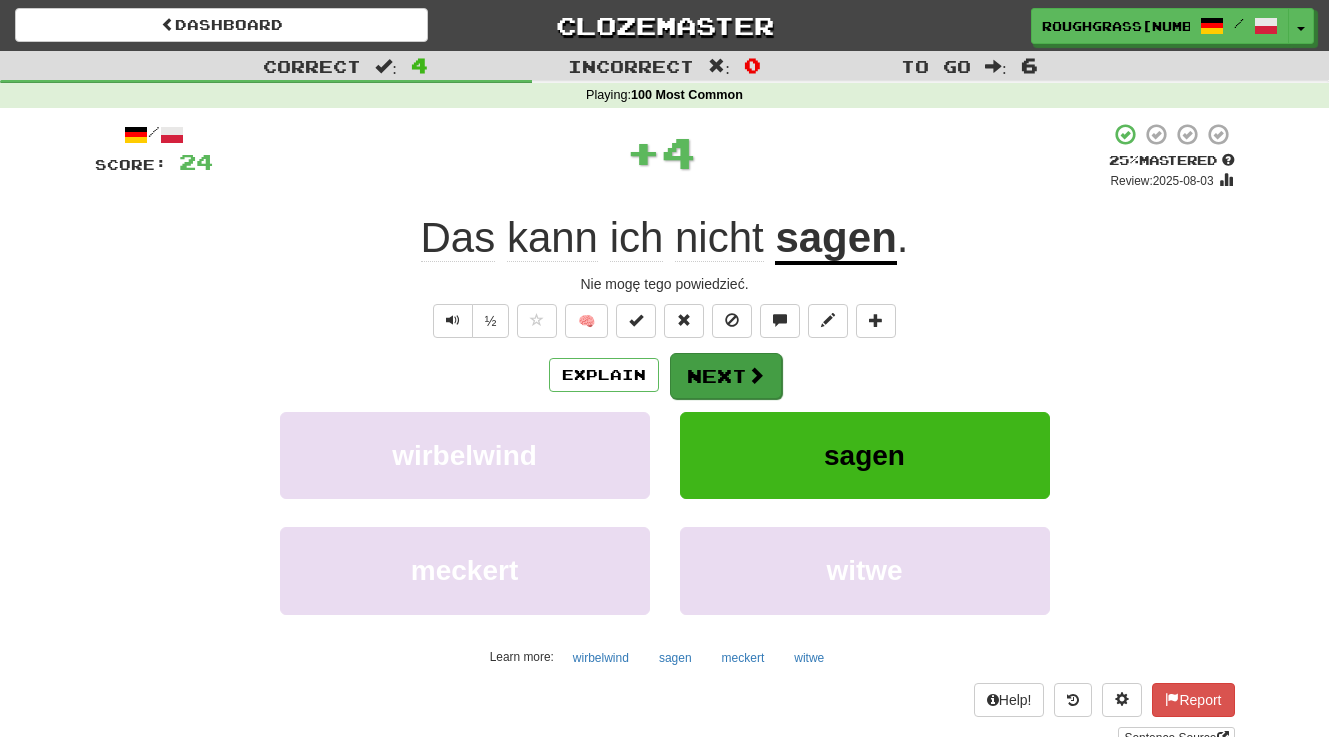 click at bounding box center (756, 375) 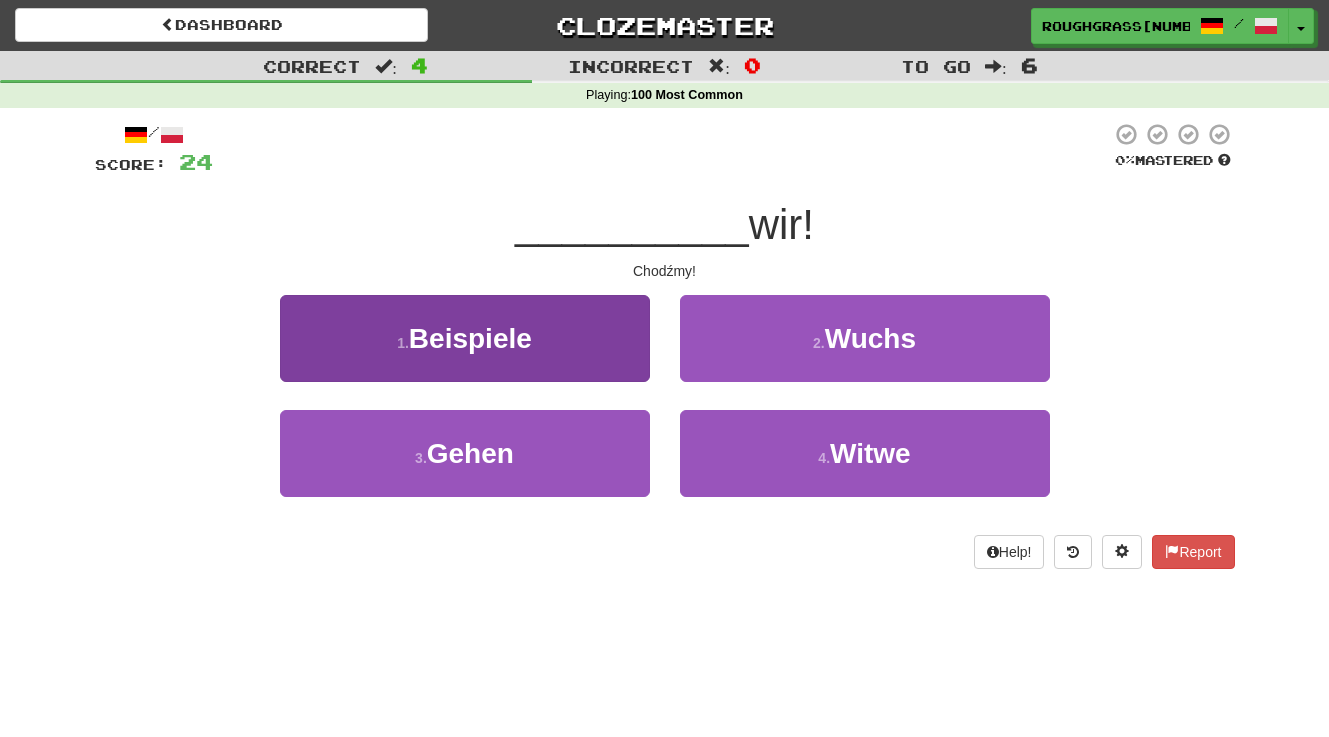 click on "1 .  Beispiele" at bounding box center [465, 338] 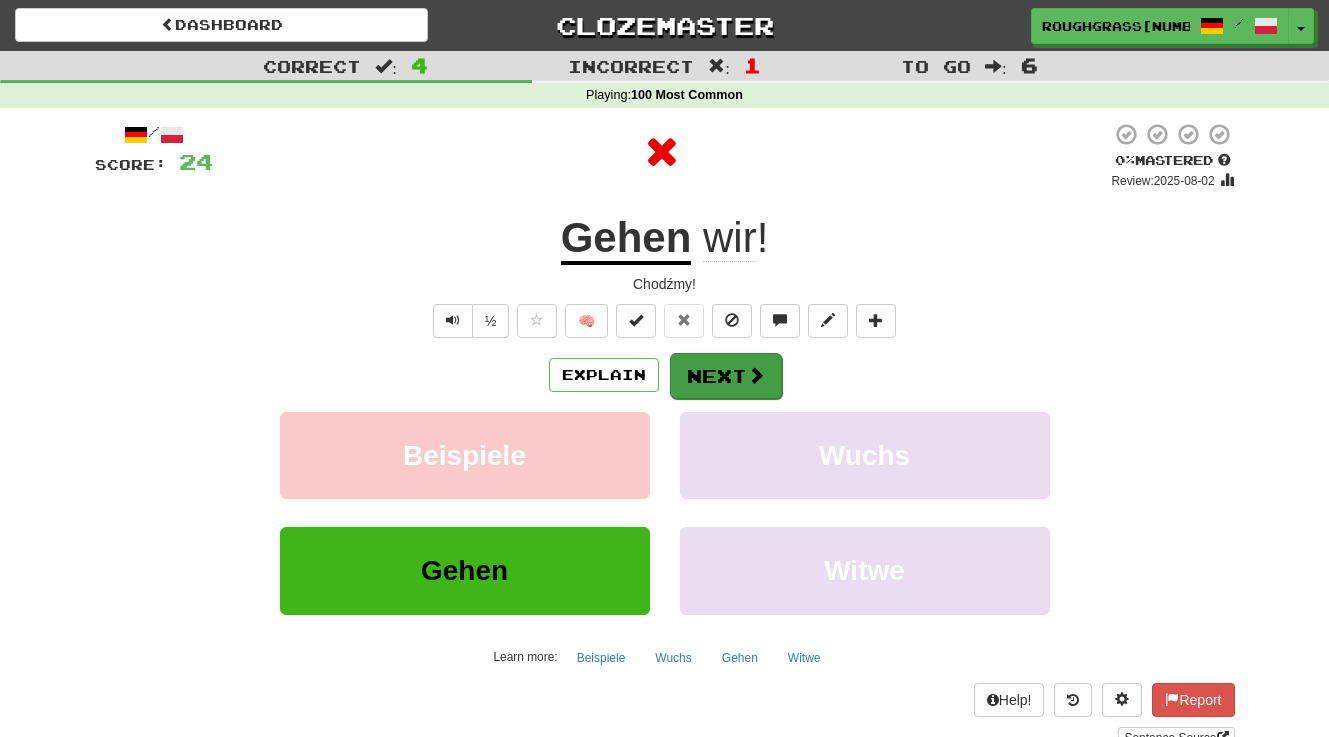 click on "Next" at bounding box center (726, 376) 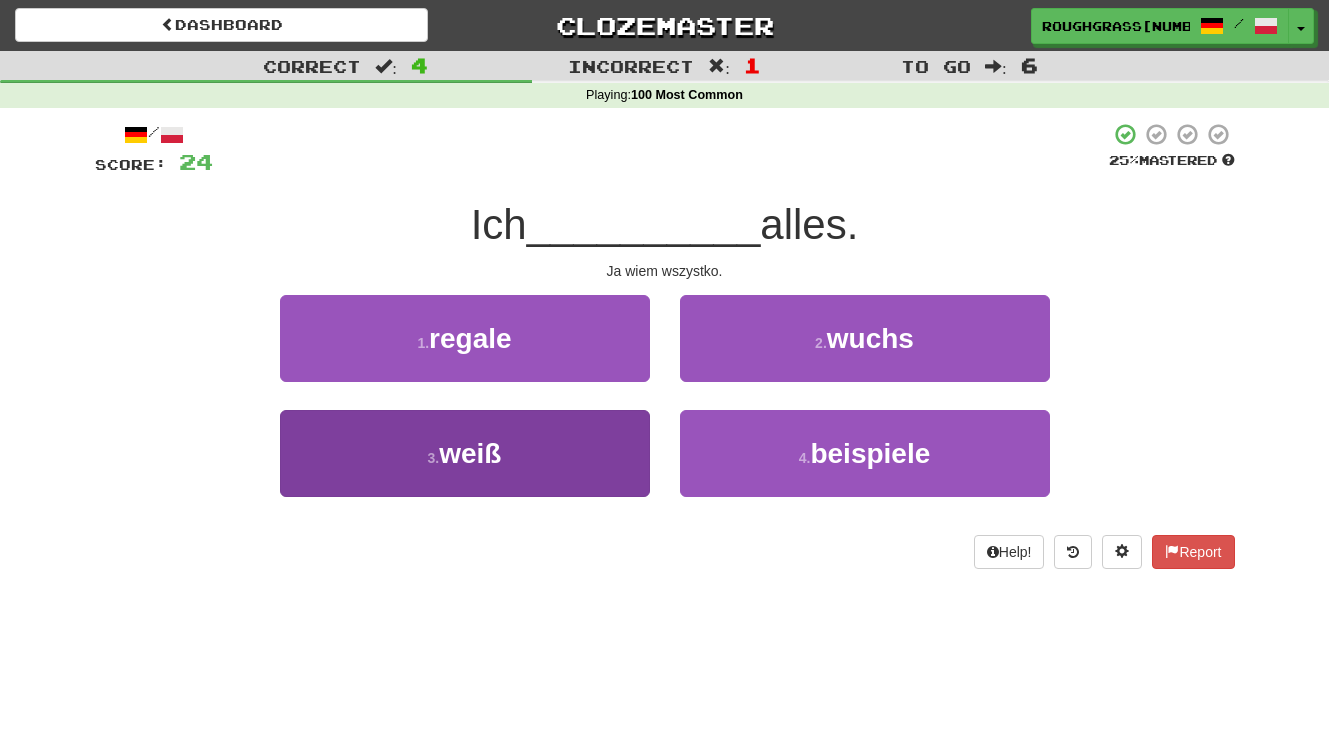 click on "3 .  weiß" at bounding box center [465, 453] 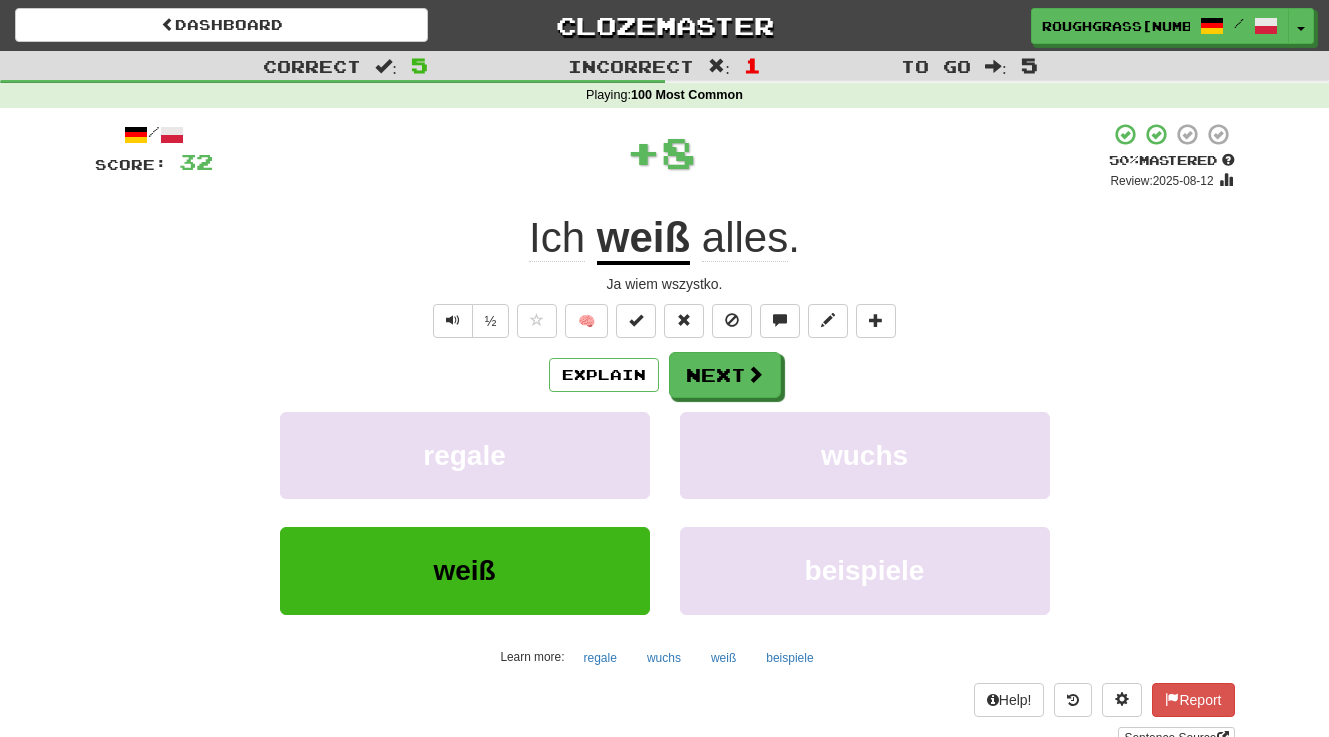 click on "regale" at bounding box center [465, 455] 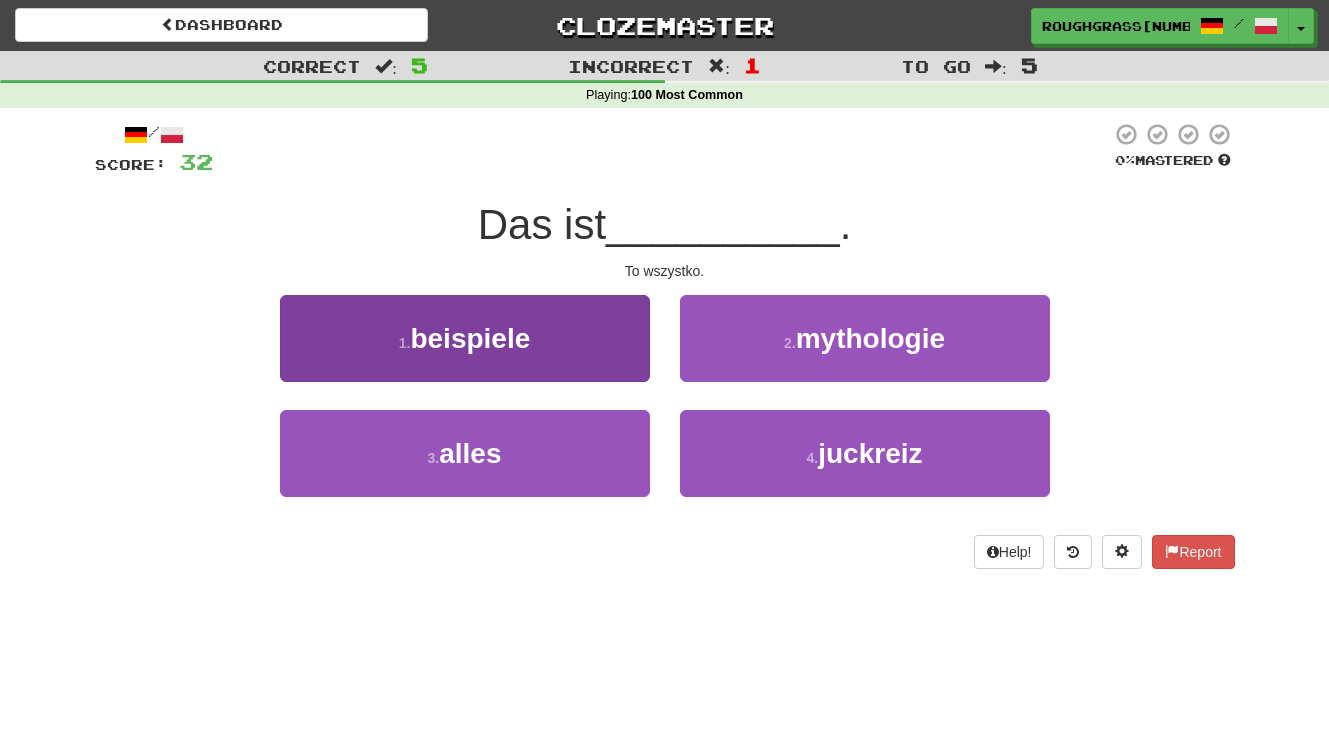 click on "3 .  alles" at bounding box center [465, 453] 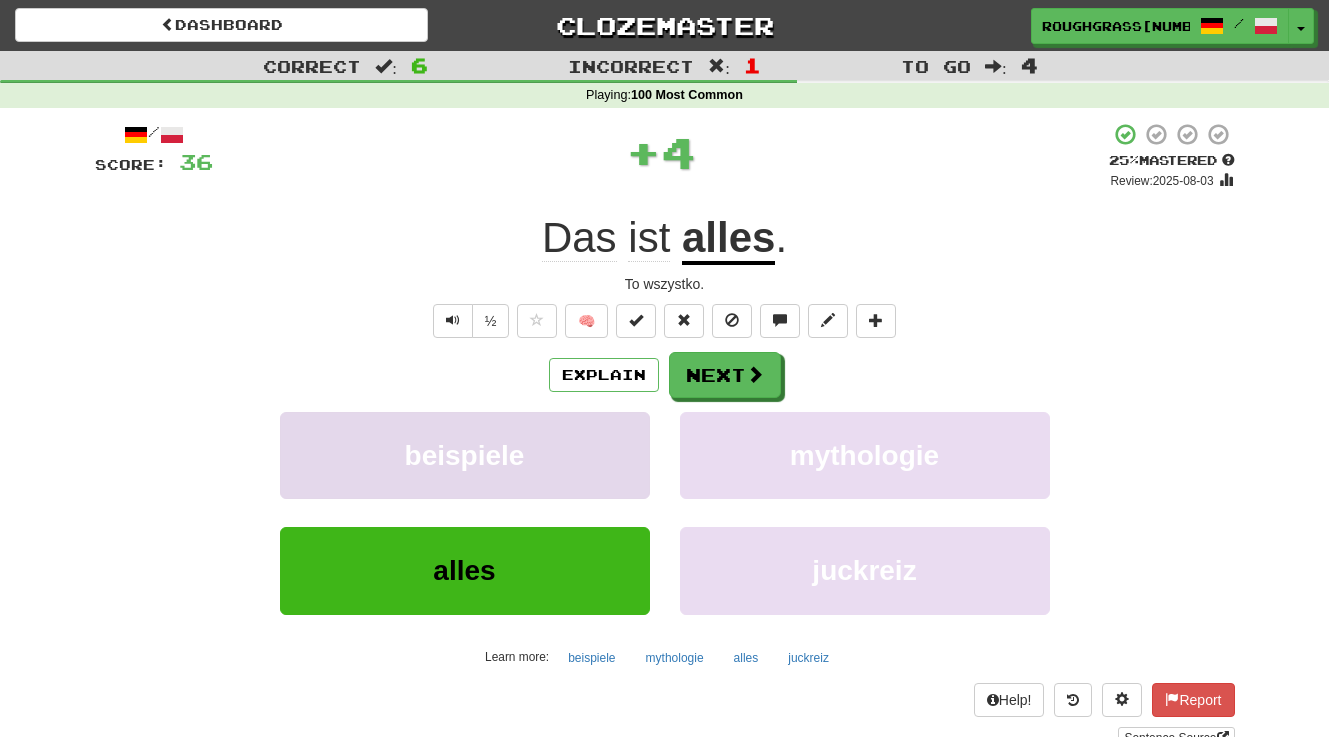 click on "beispiele" at bounding box center [465, 455] 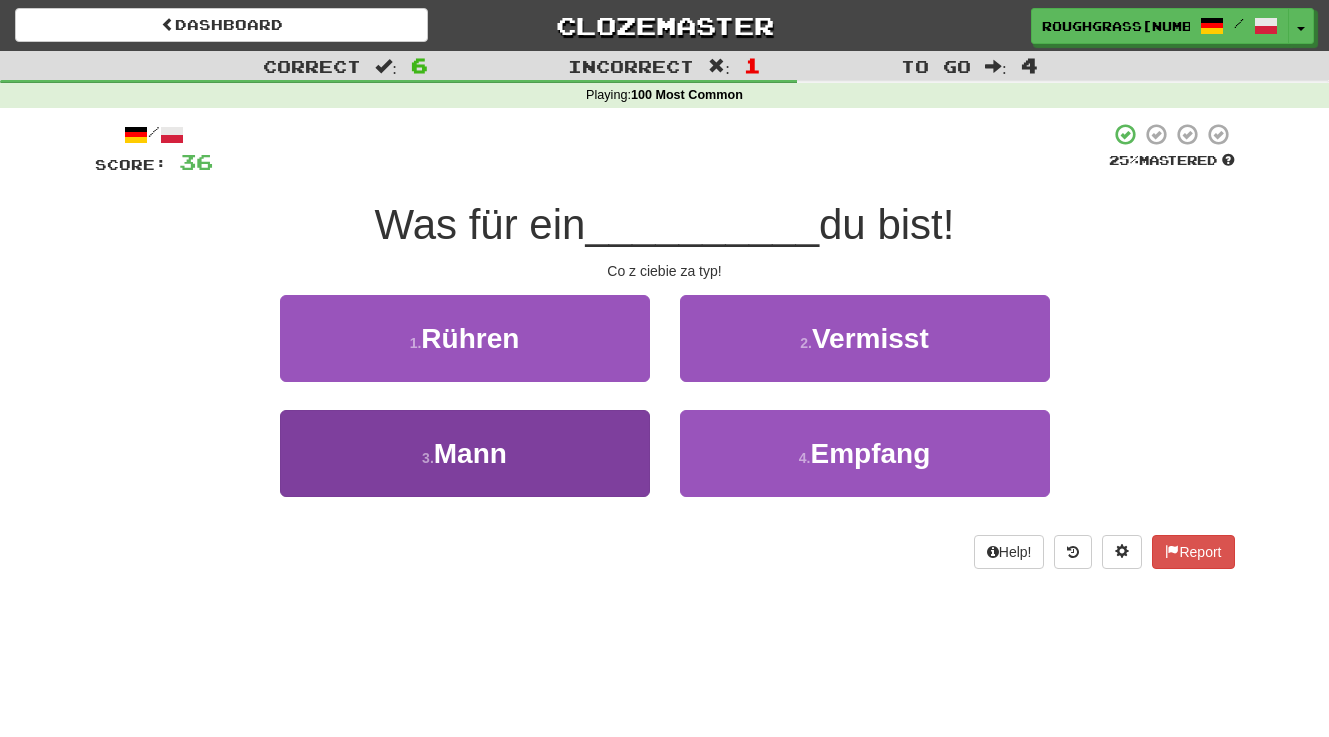 click on "3 .  Mann" at bounding box center [465, 453] 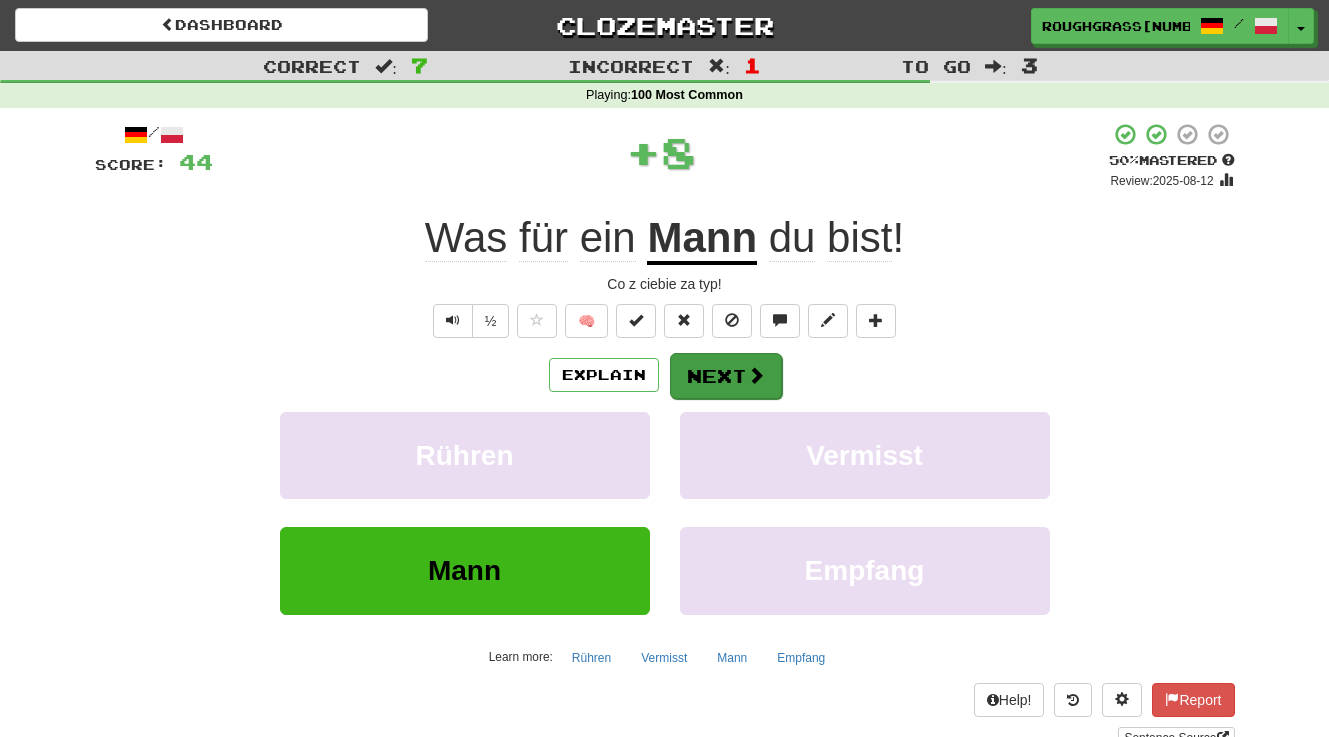 click on "Next" at bounding box center [726, 376] 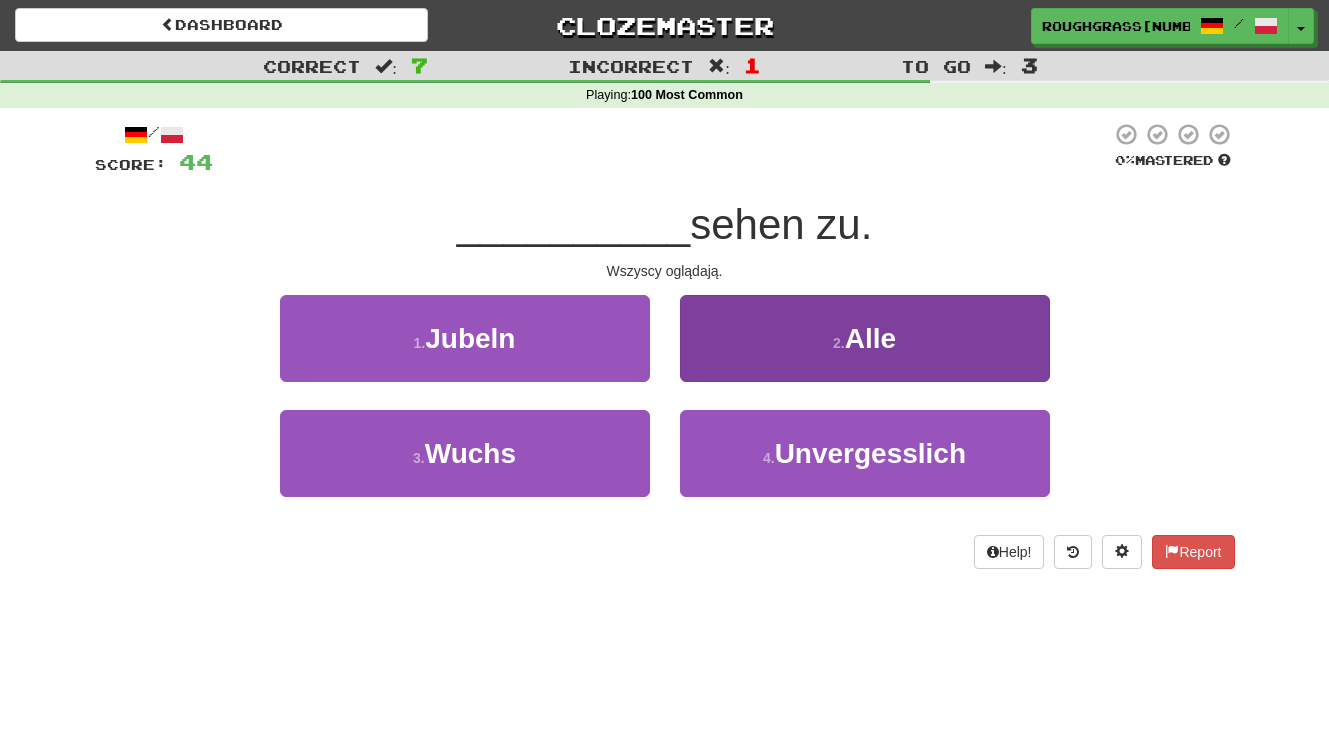 click on "2 .  Alle" at bounding box center (865, 338) 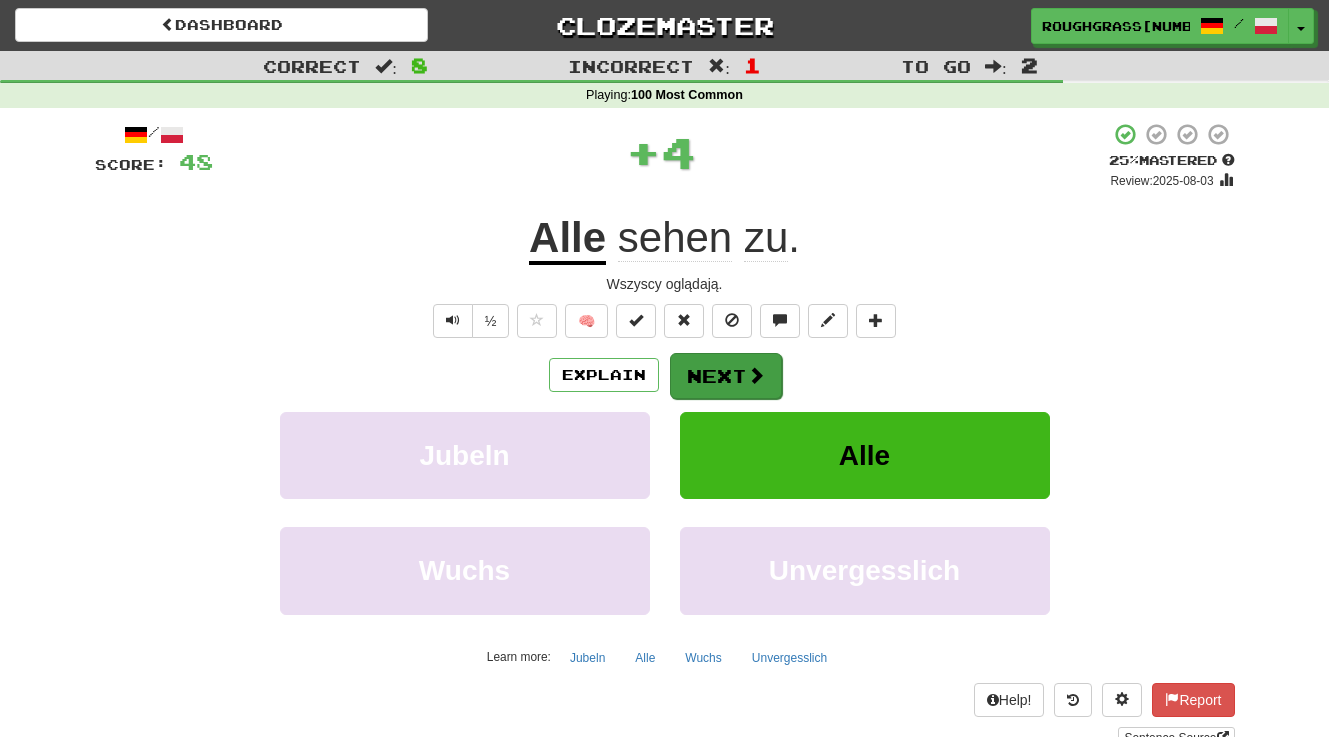 click on "Next" at bounding box center (726, 376) 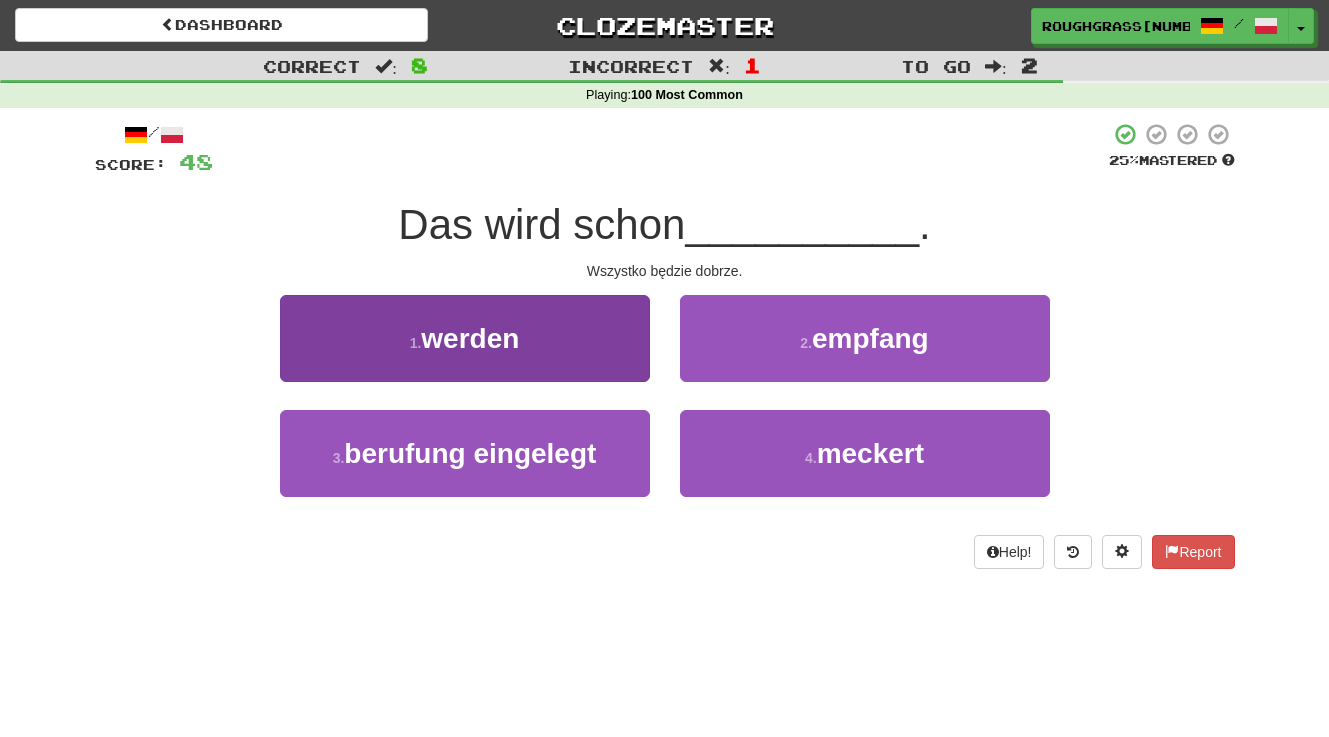 click on "1 .  werden" at bounding box center [465, 338] 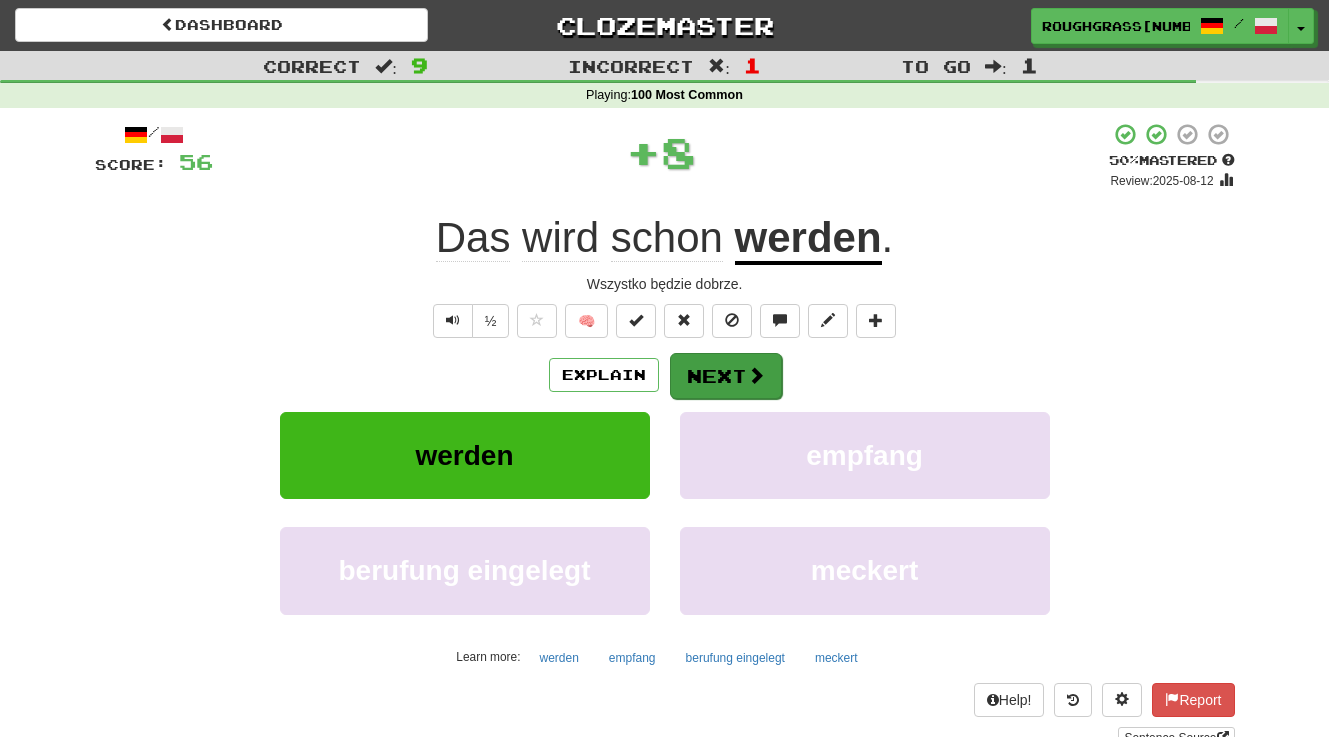 click on "Next" at bounding box center (726, 376) 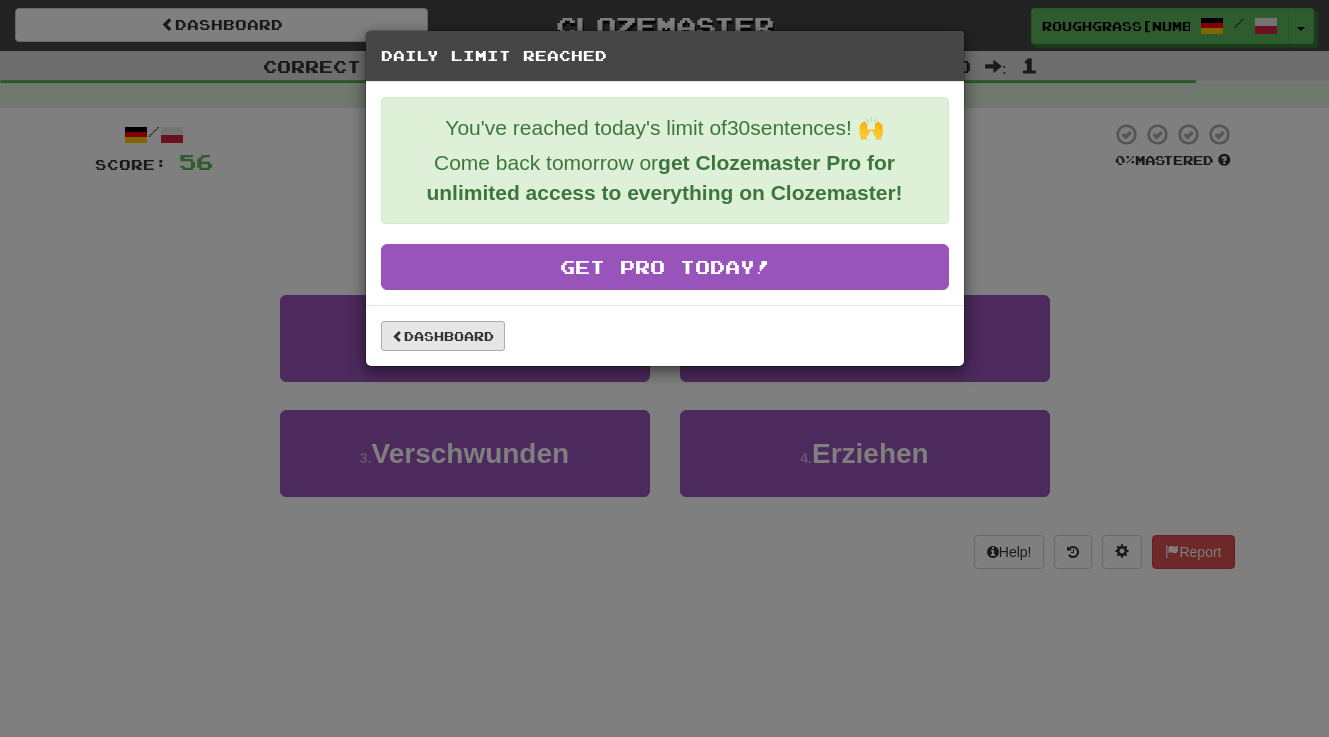 click on "Dashboard" at bounding box center [443, 336] 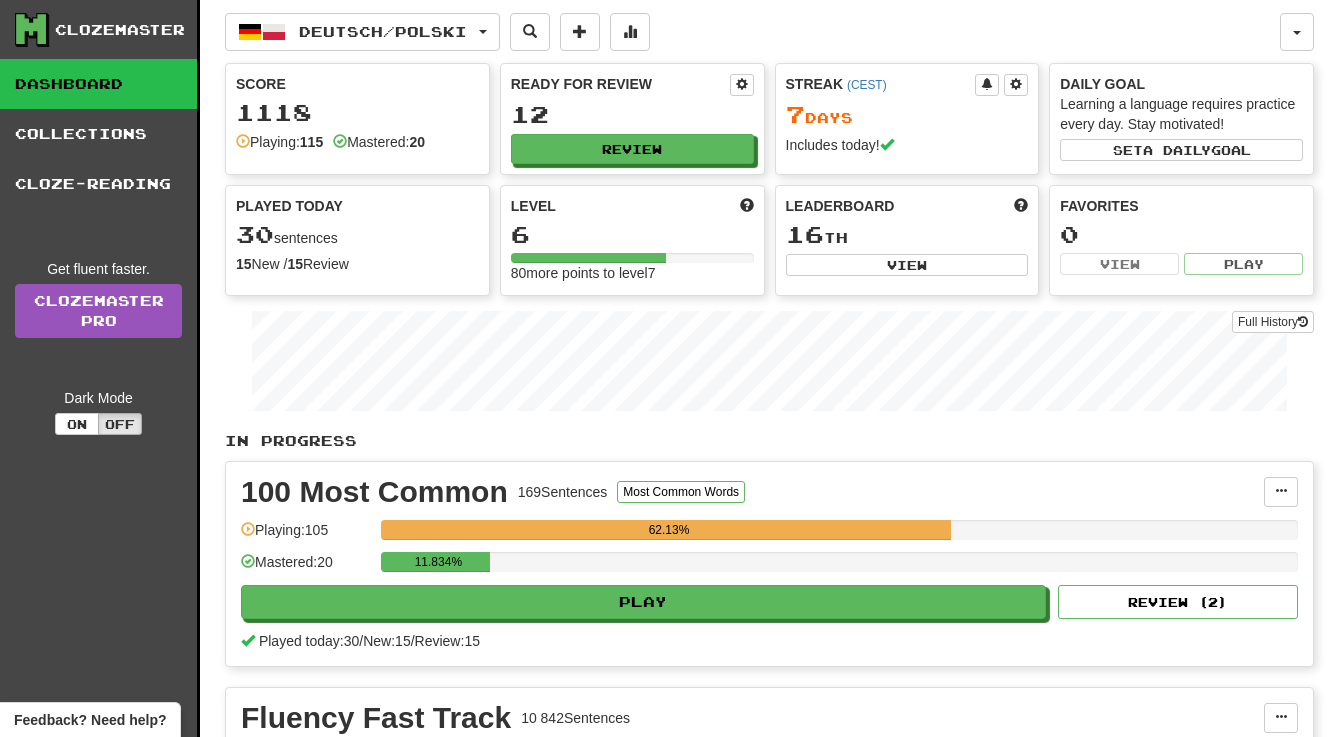 scroll, scrollTop: 0, scrollLeft: 0, axis: both 